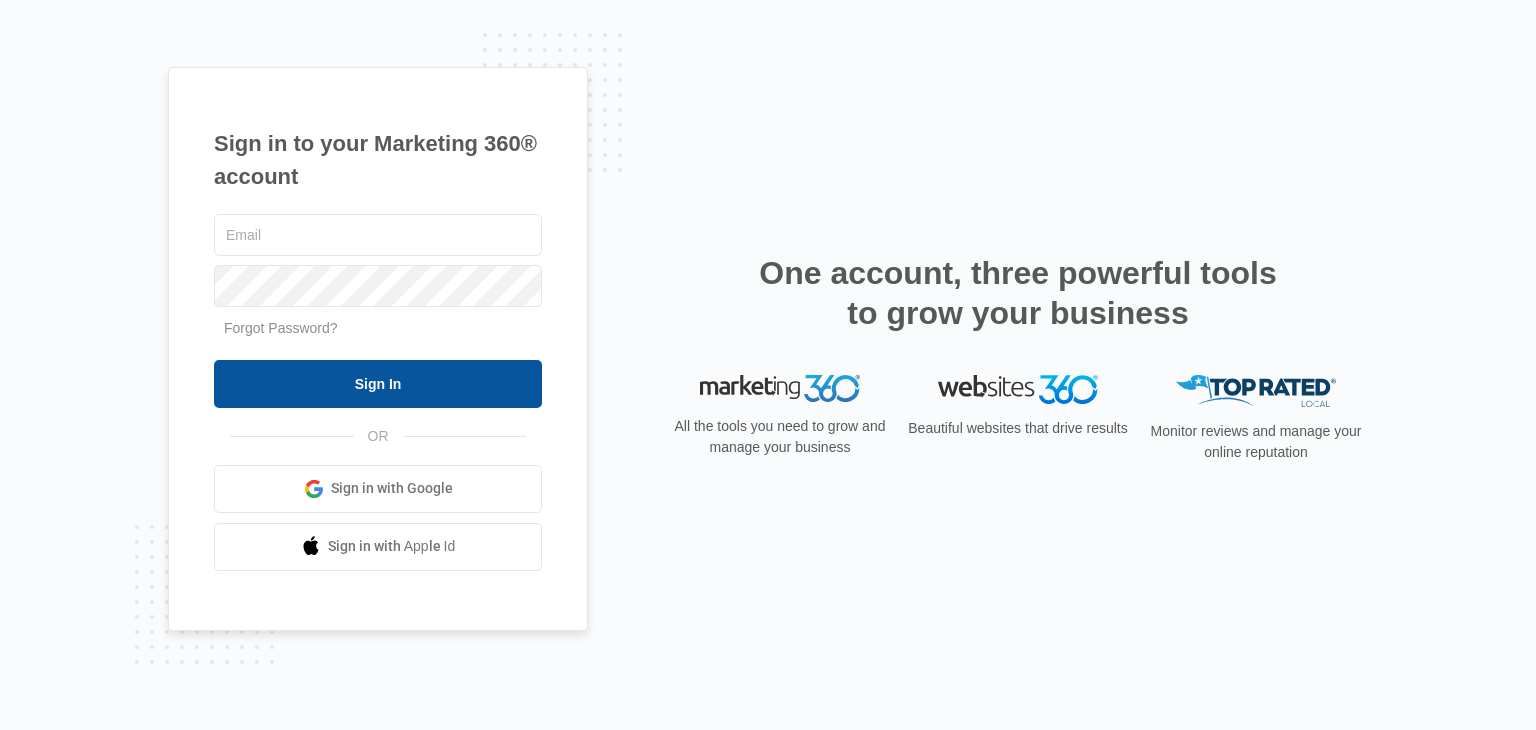 scroll, scrollTop: 0, scrollLeft: 0, axis: both 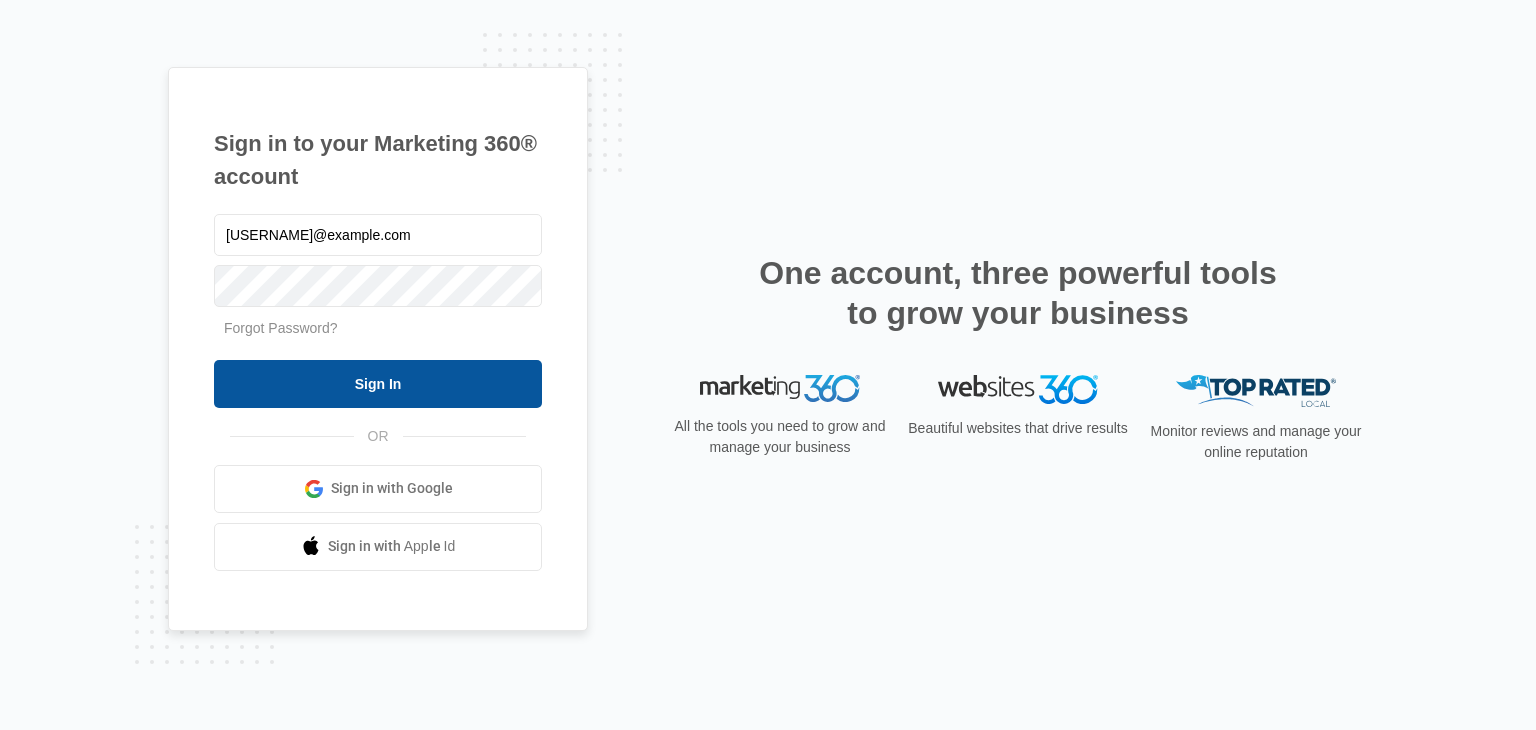 click on "Sign In" at bounding box center [378, 384] 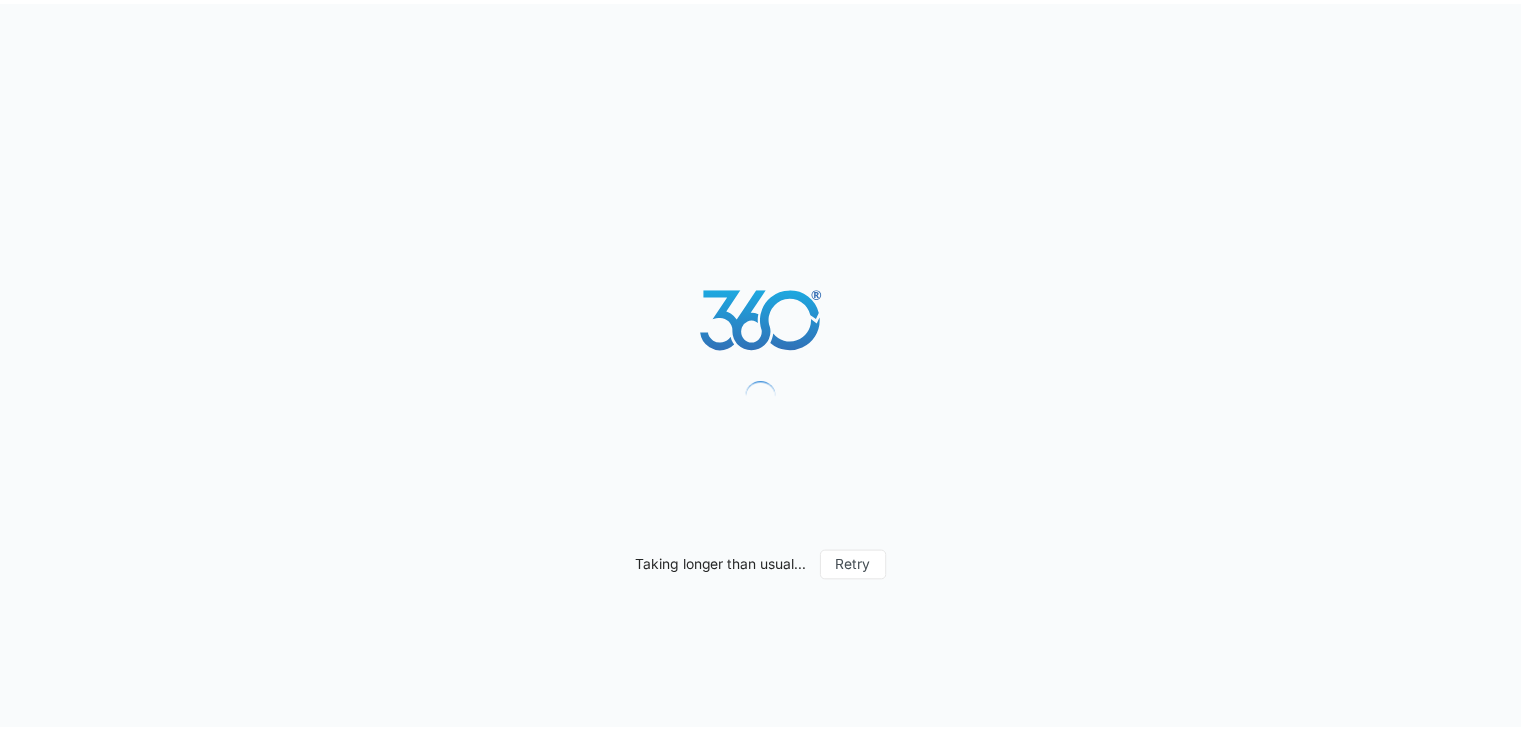 scroll, scrollTop: 0, scrollLeft: 0, axis: both 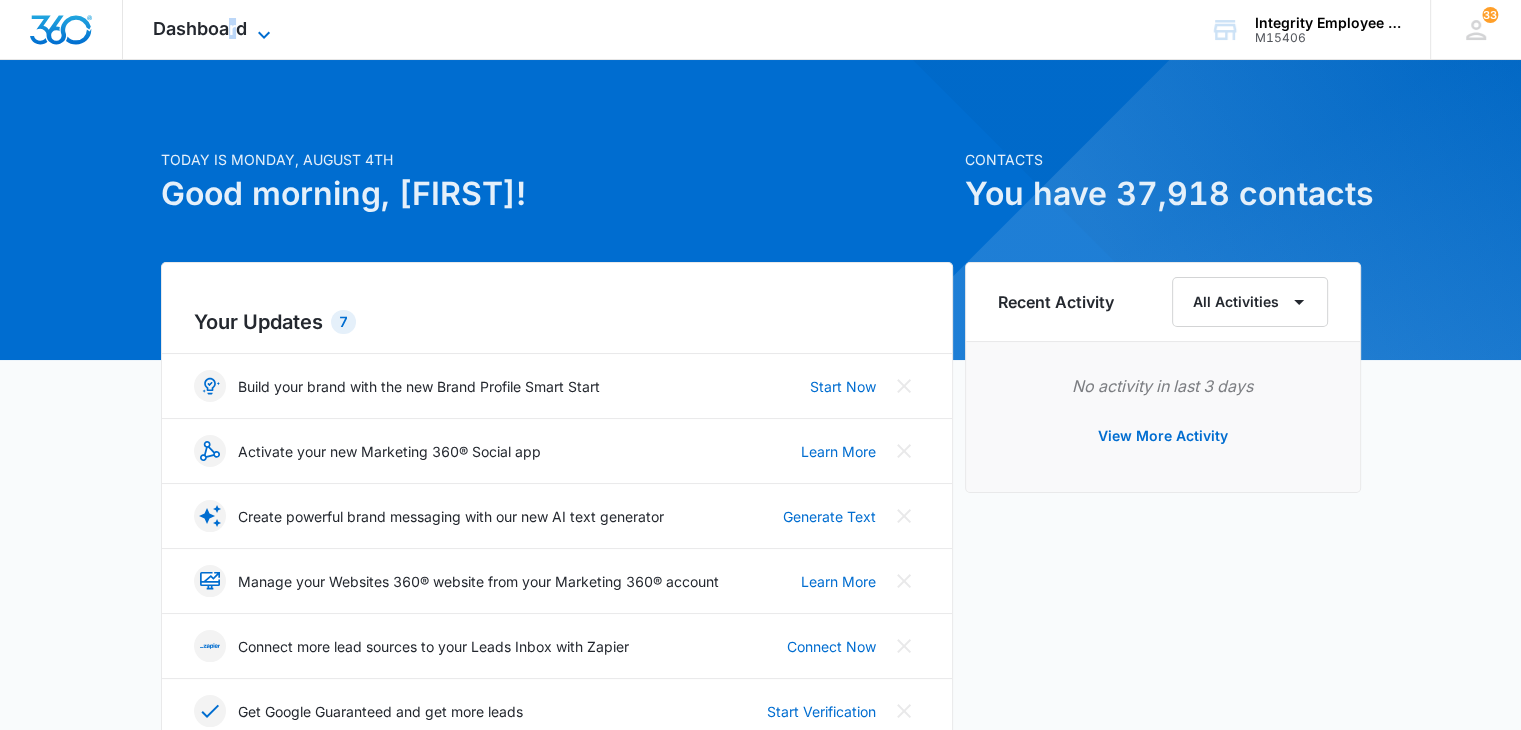 click on "Dashboard" at bounding box center [200, 28] 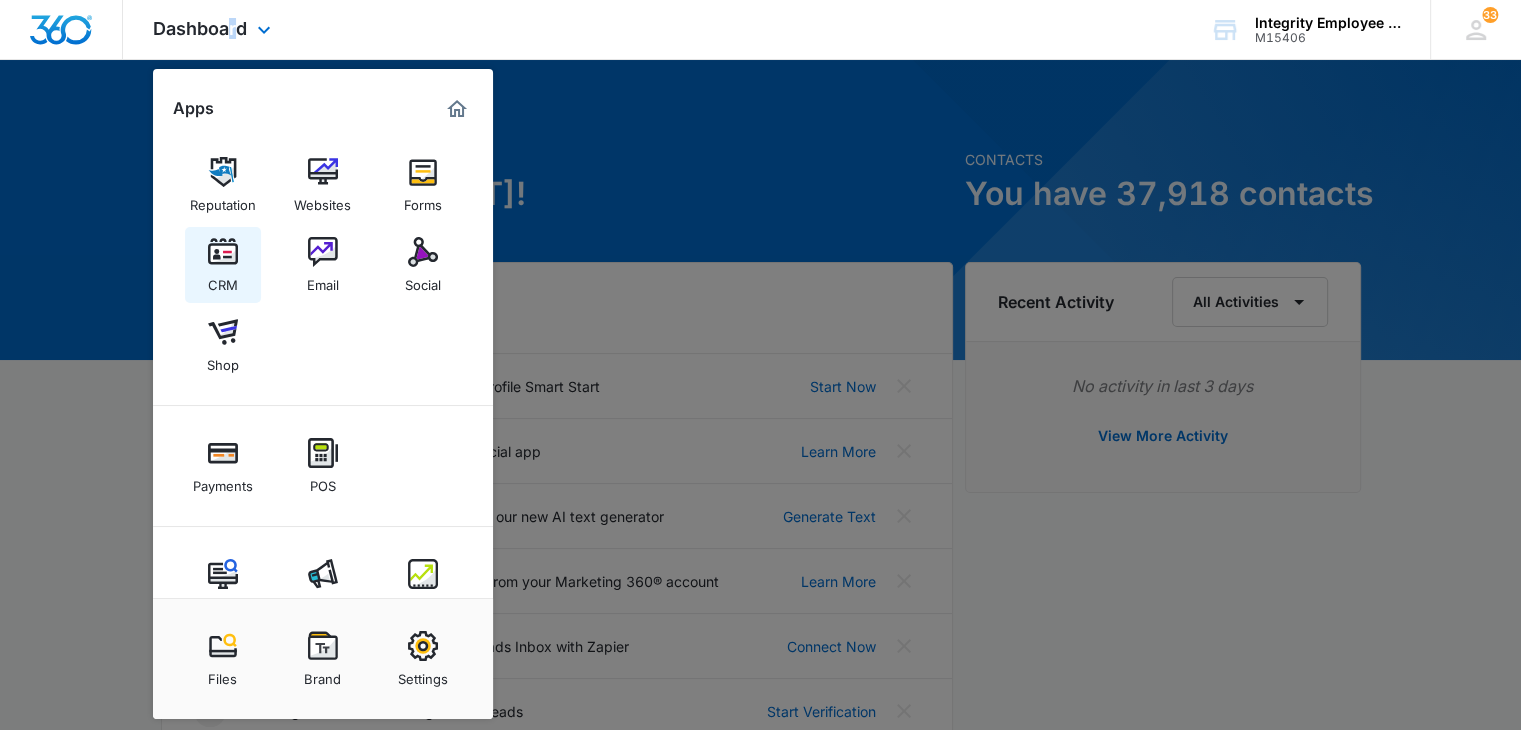 click on "CRM" at bounding box center (223, 280) 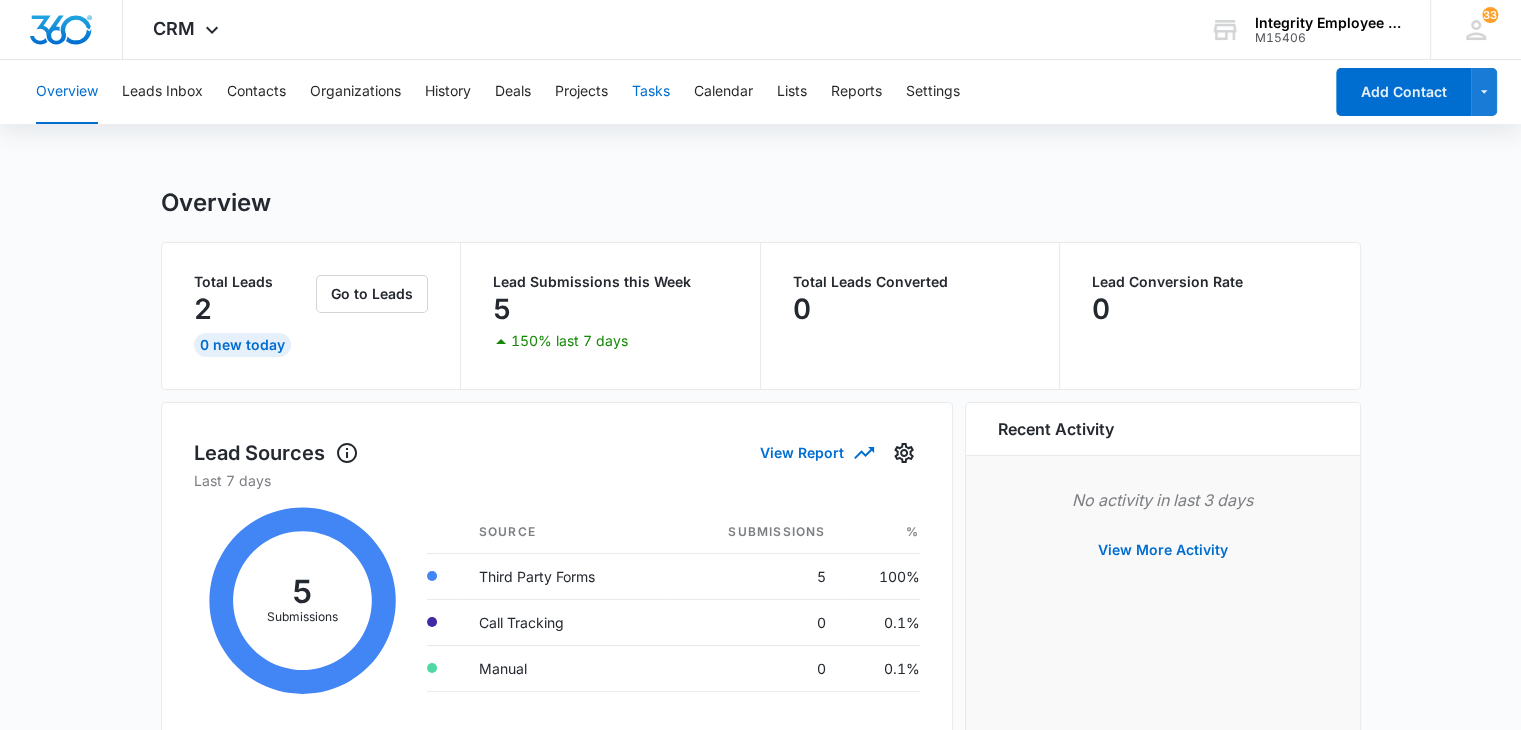 click on "Overview Leads Inbox Contacts Organizations History Deals Projects Tasks Calendar Lists Reports Settings" at bounding box center [673, 92] 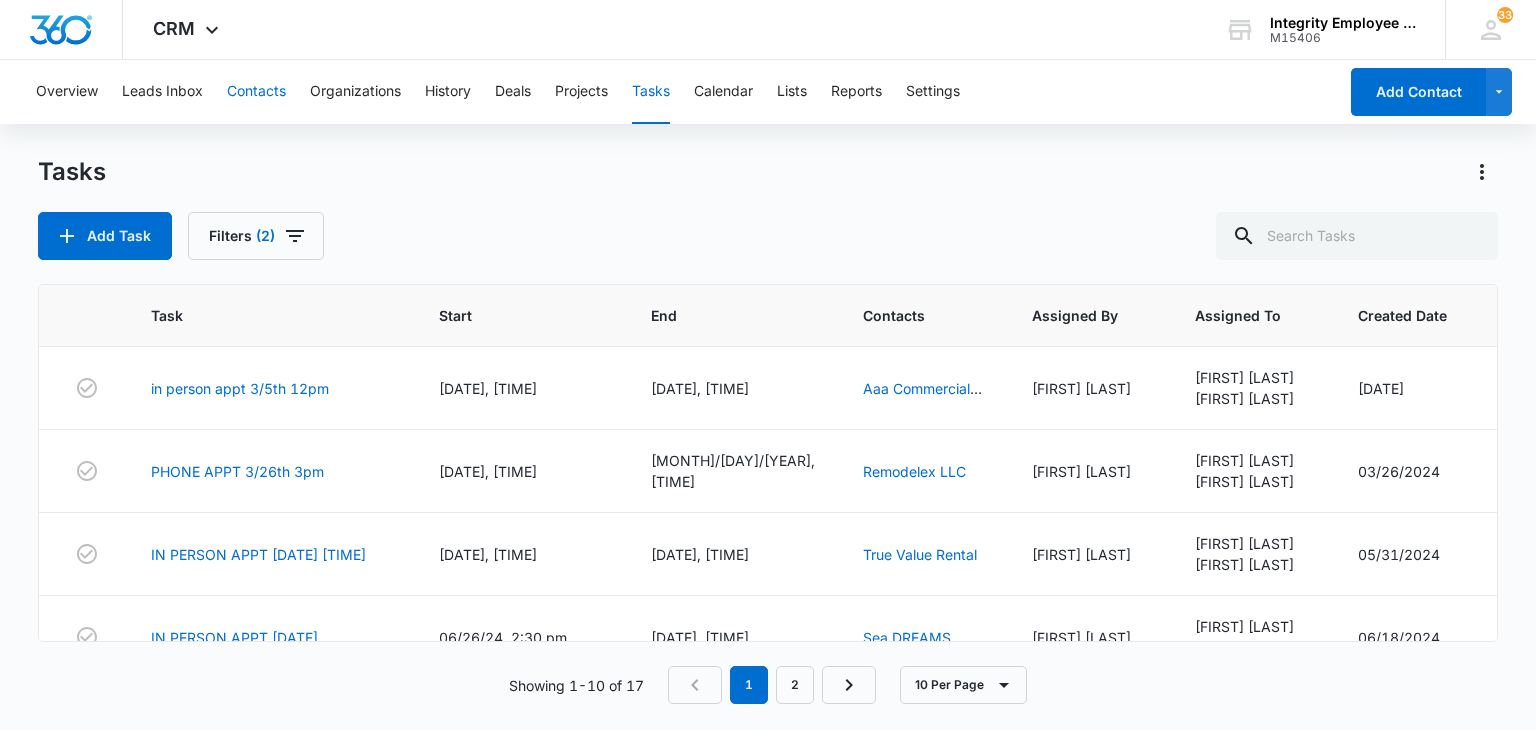 click on "Contacts" at bounding box center [256, 92] 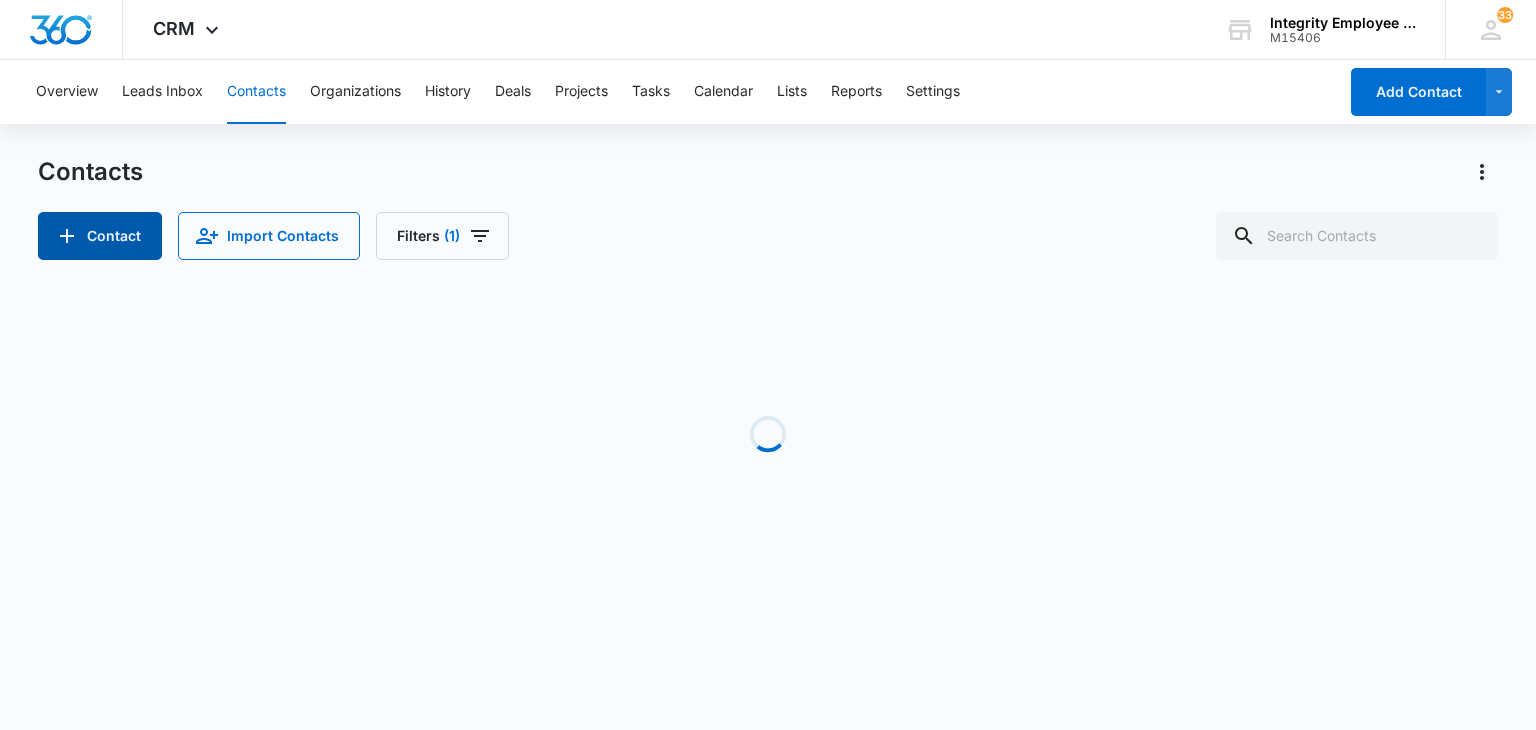 click 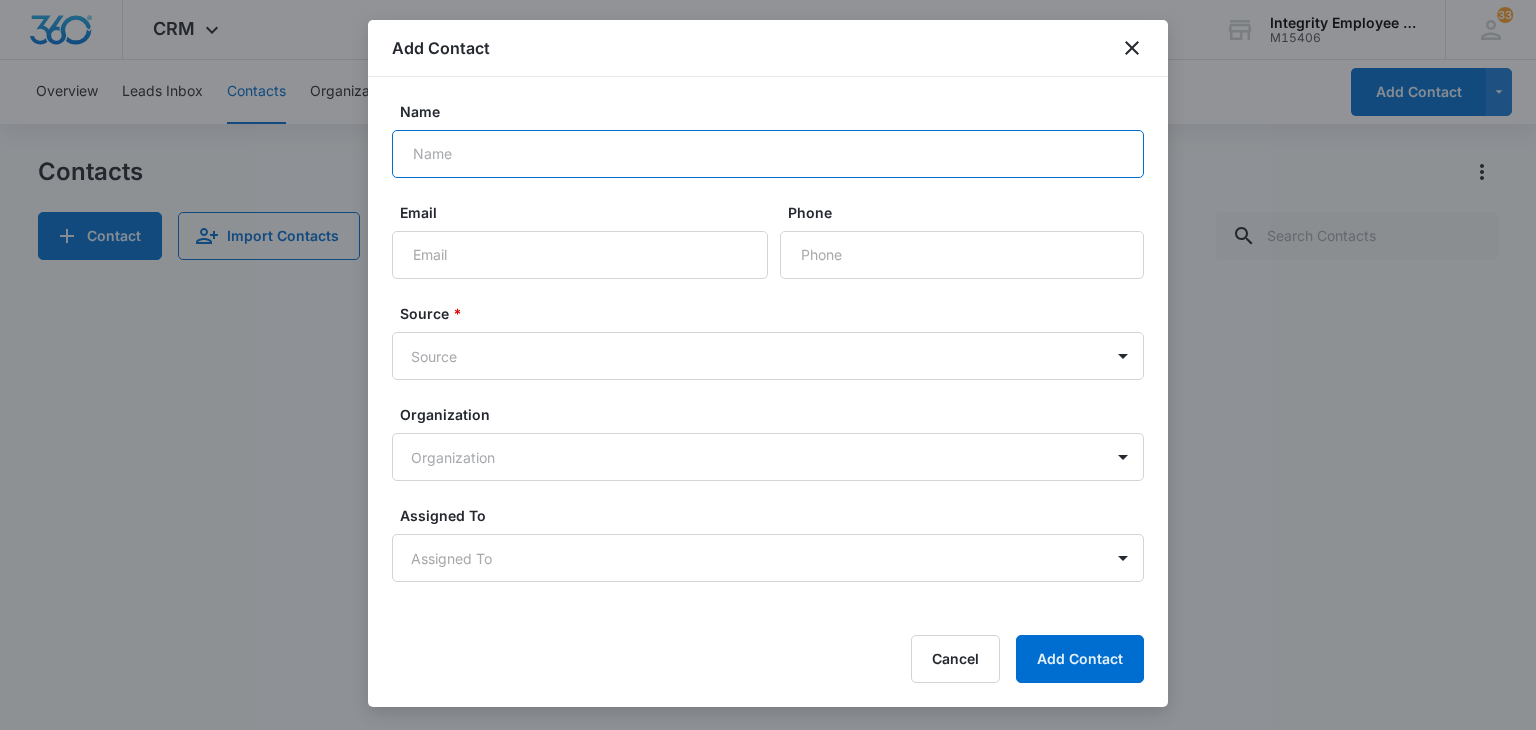 click on "Name" at bounding box center [768, 154] 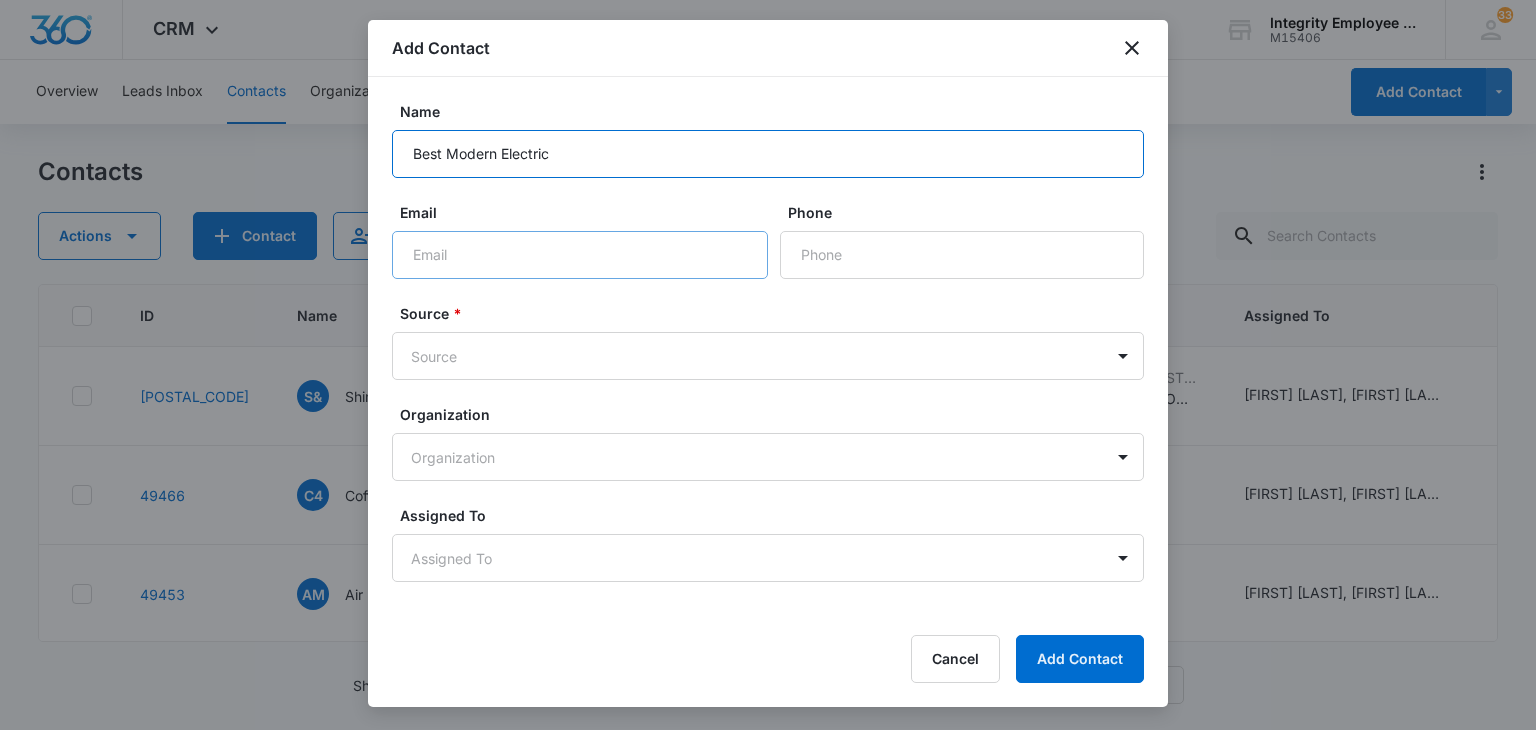 type on "Best Modern Electric" 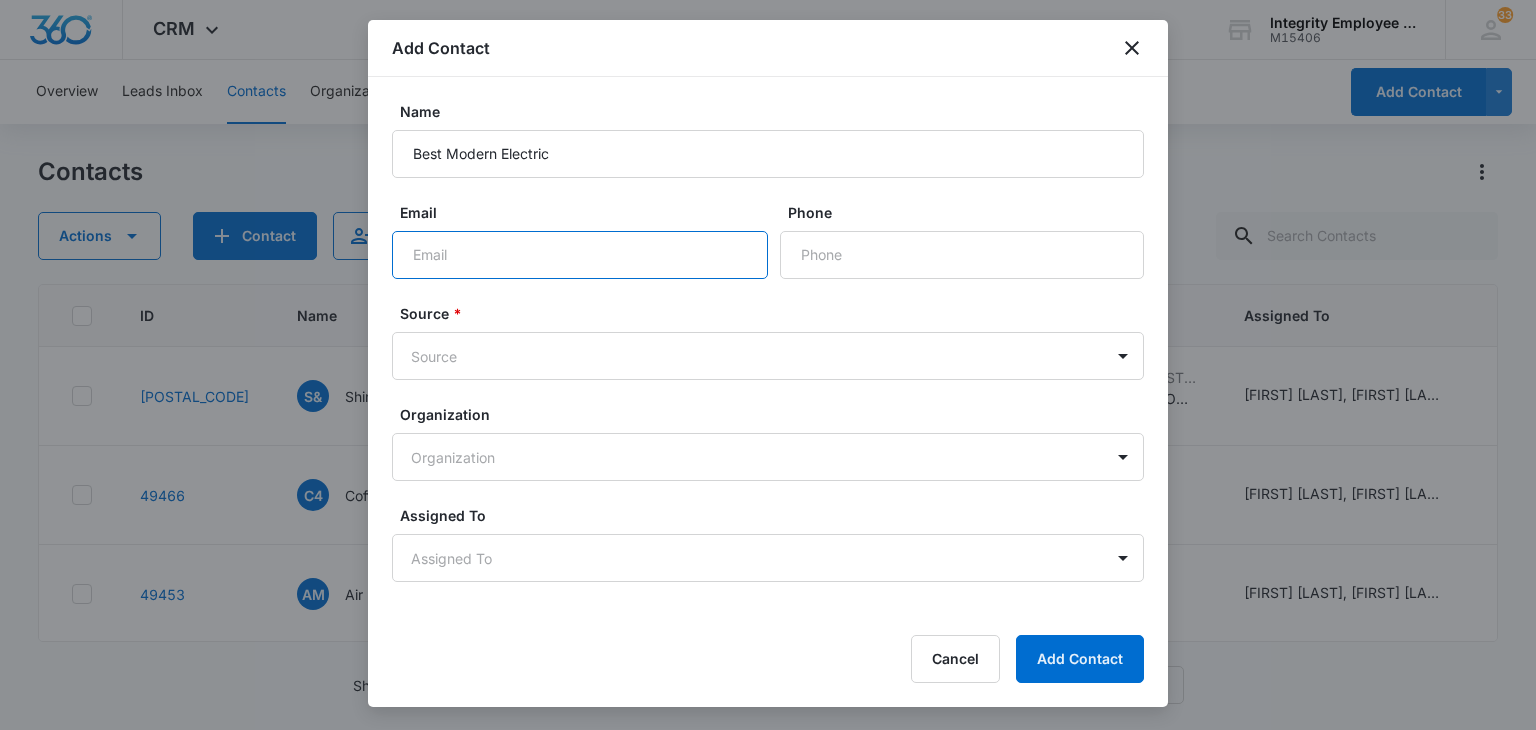 click on "Email" at bounding box center [580, 255] 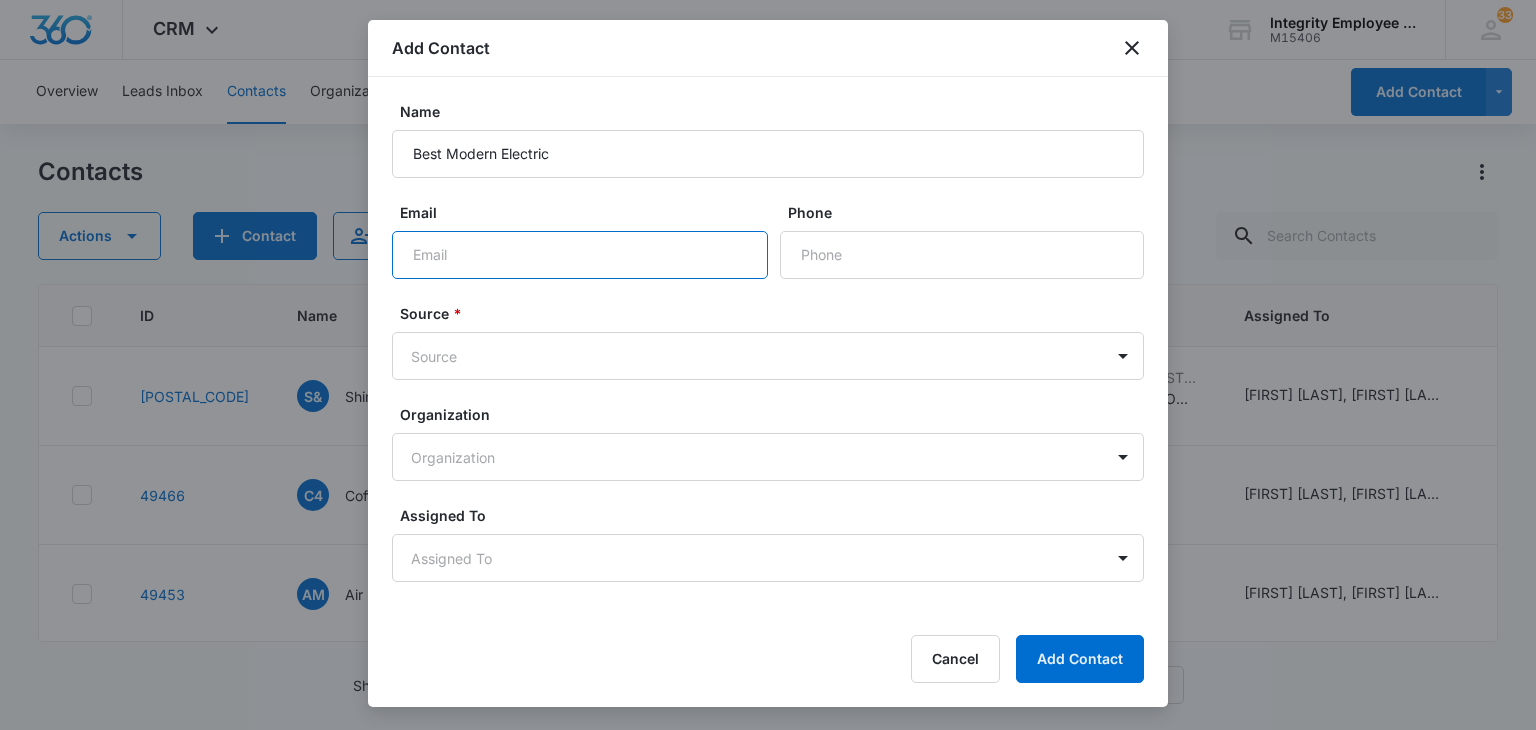 paste on "[EMAIL]" 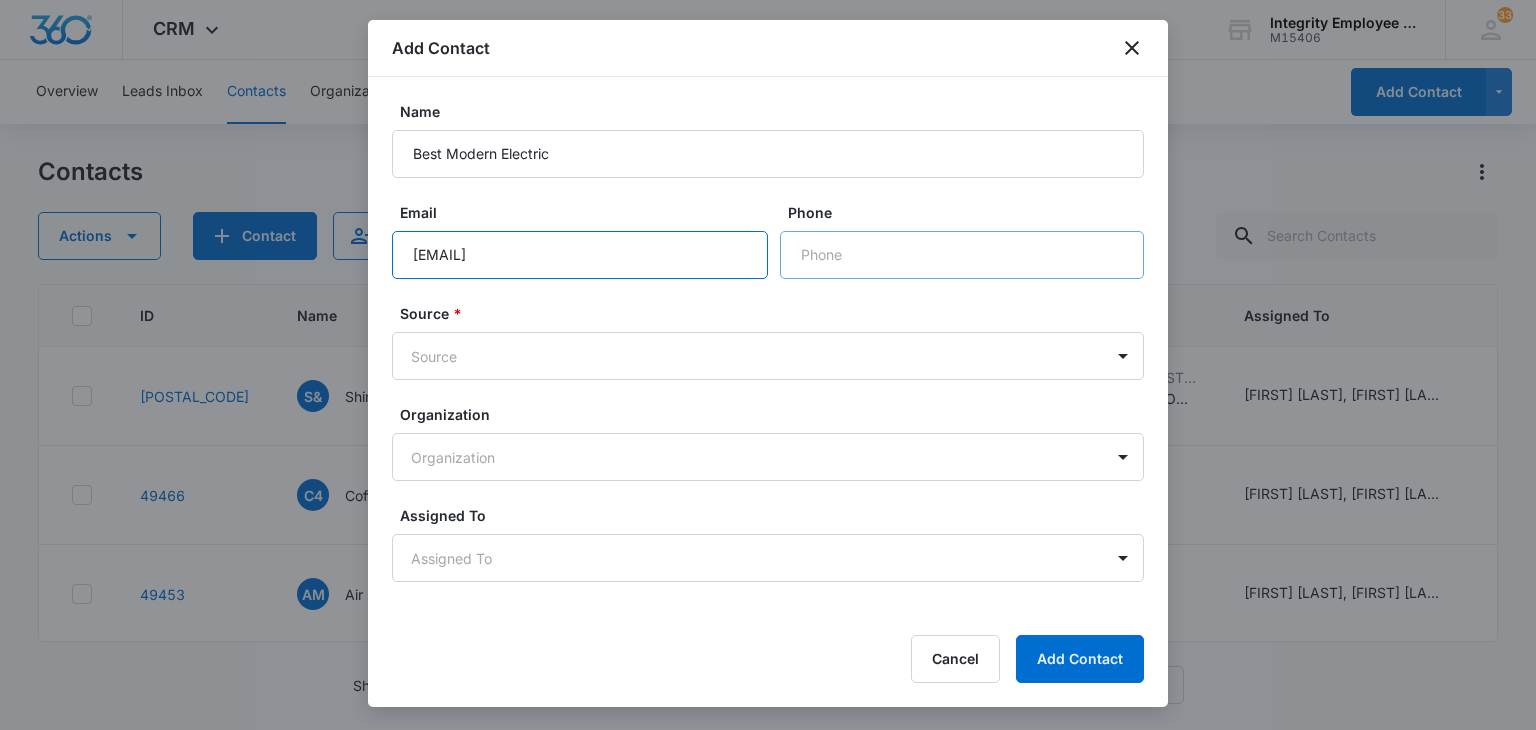 type on "[EMAIL]" 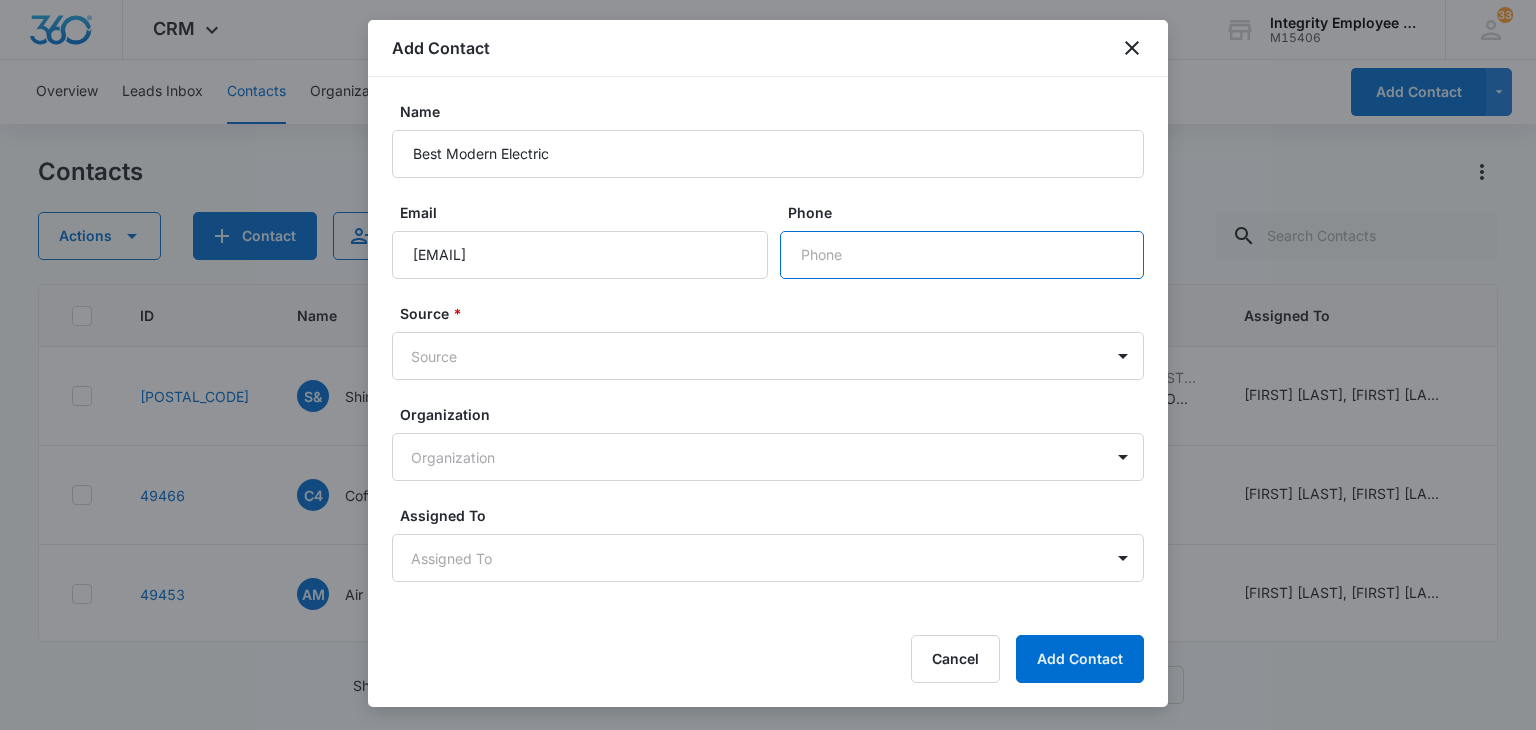 click on "Phone" at bounding box center (962, 255) 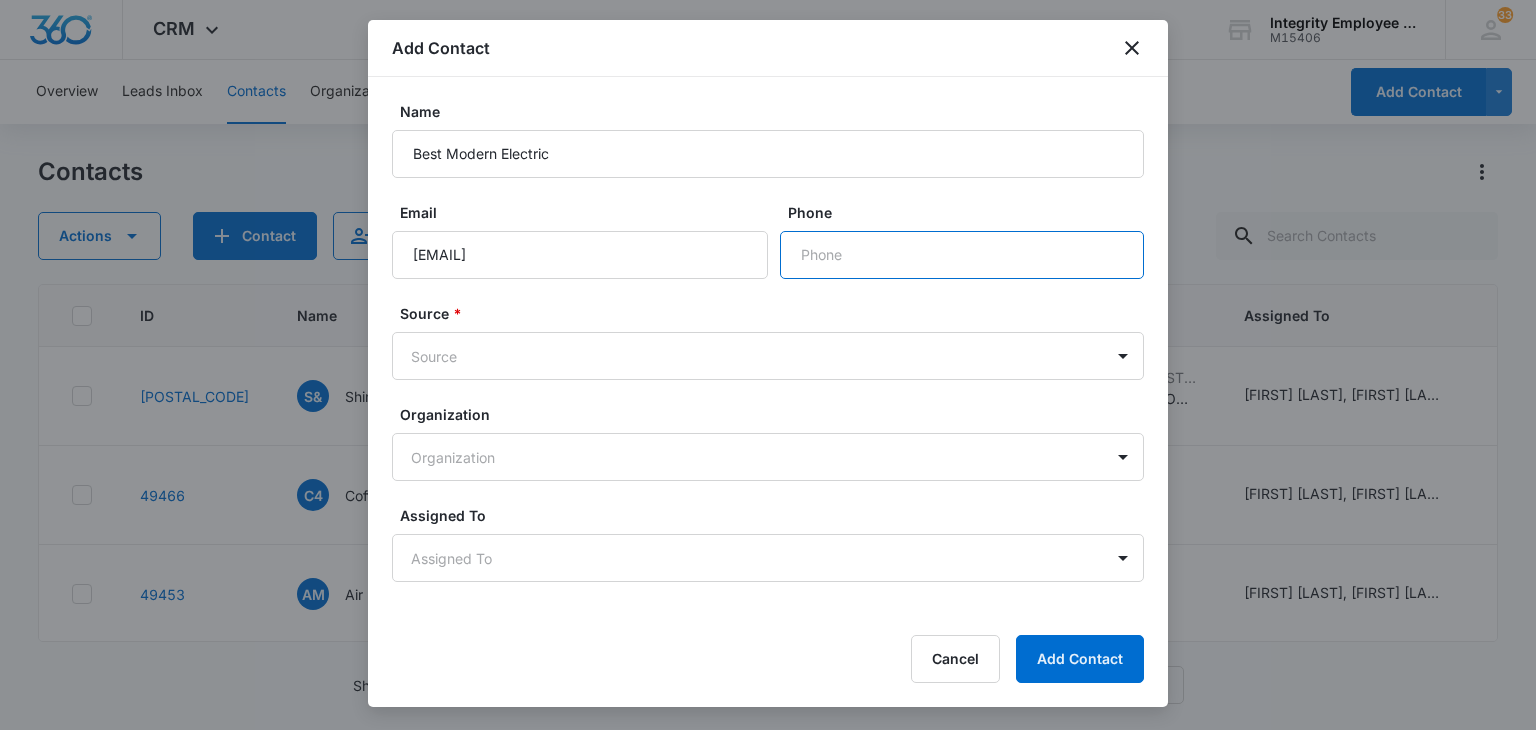 paste on "[PHONE]" 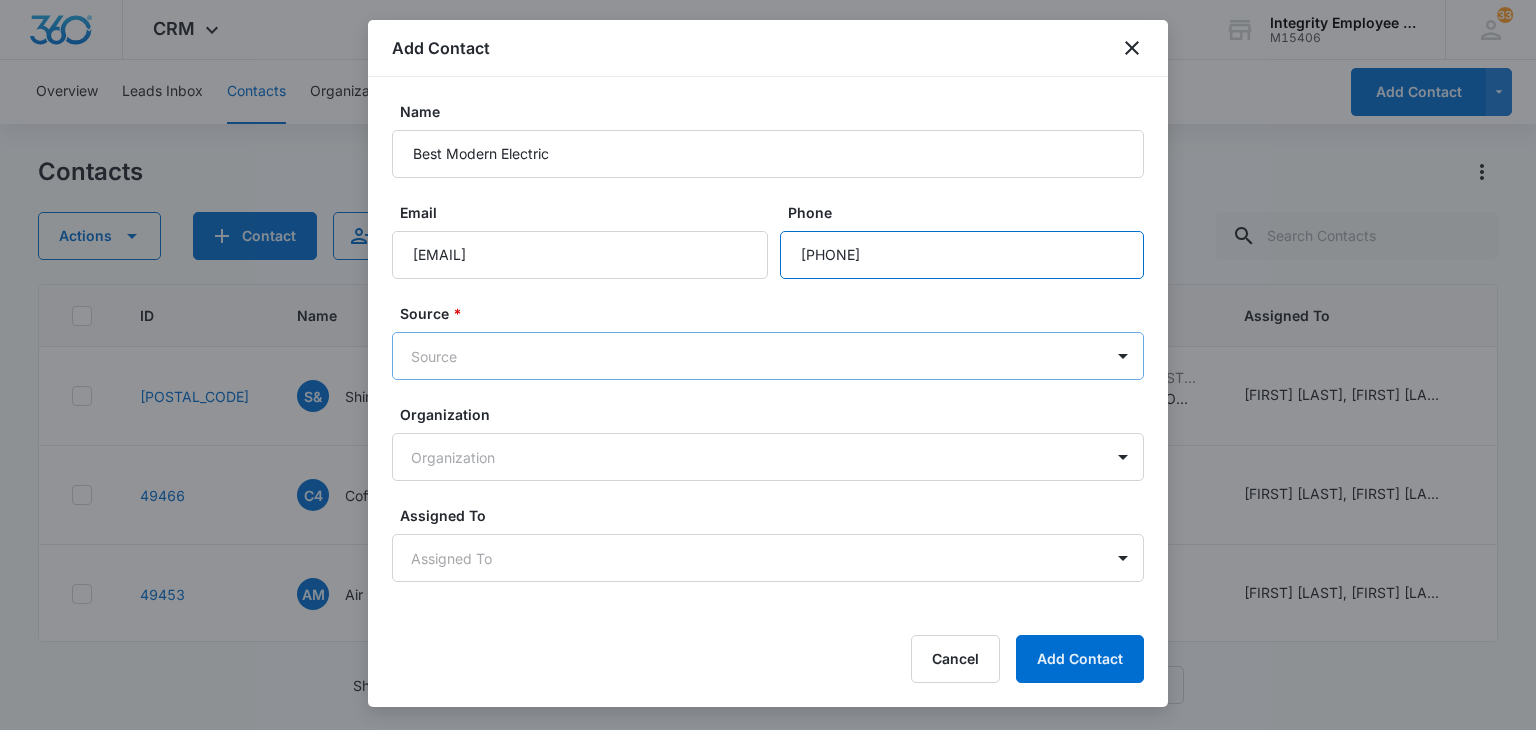 type on "[PHONE]" 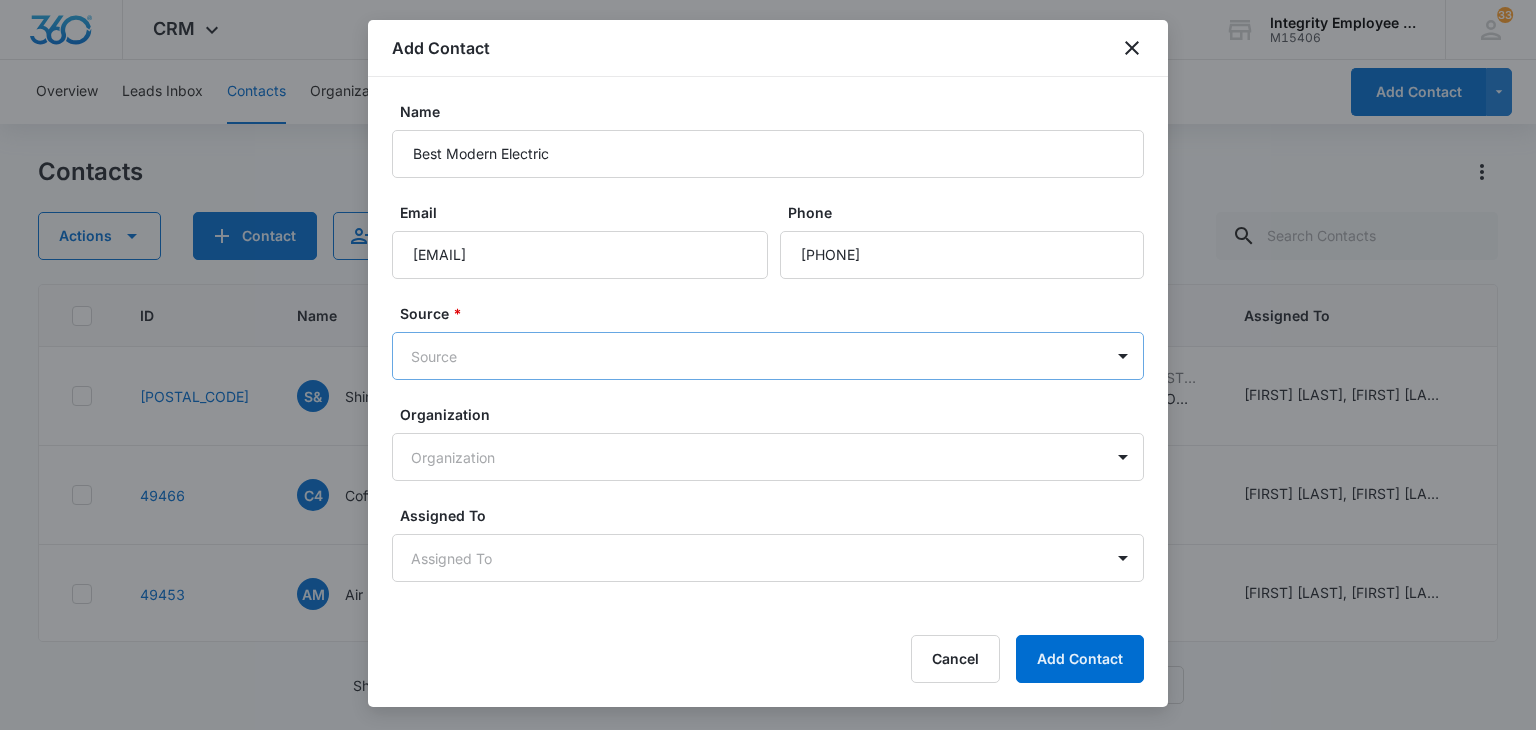 click on "CRM Apps Reputation Websites Forms CRM Email Social Shop Payments POS Content Ads Intelligence Files Brand Settings Integrity Employee Leasing M15406 Your Accounts View All 33 AL [FIRST] [LAST] [EMAIL] My Profile 33 Notifications Support Logout Terms & Conditions   •   Privacy Policy Overview Leads Inbox Contacts Organizations History Deals Projects Tasks Calendar Lists Reports Settings Add Contact Contacts Actions Contact Import Contacts Filters (1) ID Name Contact #1 Phone Contact #1 Email Last History Assigned To Type Status Company Address Communication Contact #1 First Contact #1 Last Contact #2 First Contact #2 Last Contact #2 Phone 49475 S& Shiner & KIGHT SERVICES LLC --- --- Jul 30, 2025 by [FIRST] [LAST] Task added: '[DATE] APPT FOR [DATE]' View More Add History [FIRST] [LAST], [FIRST] [LAST], [FIRST] [LAST] None None --- --- --- --- --- --- --- 49466 C4 Coffee 4 All Brewing Inc --- --- Jul 28, 2025 by [FIRST] [LAST] Task added: 'FOLLOWUP/appt' View More Add History None None --- --- ---" at bounding box center [768, 365] 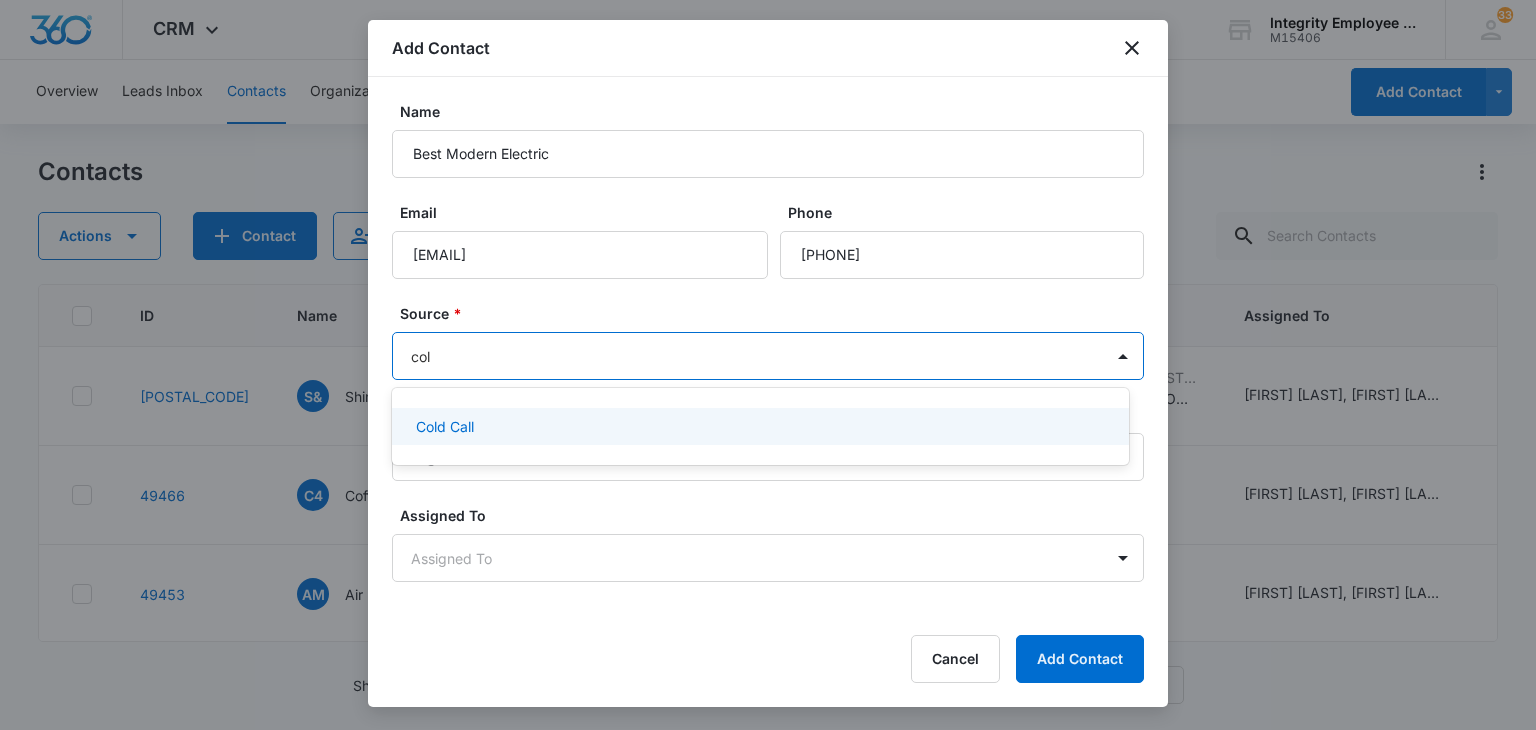 type on "cold" 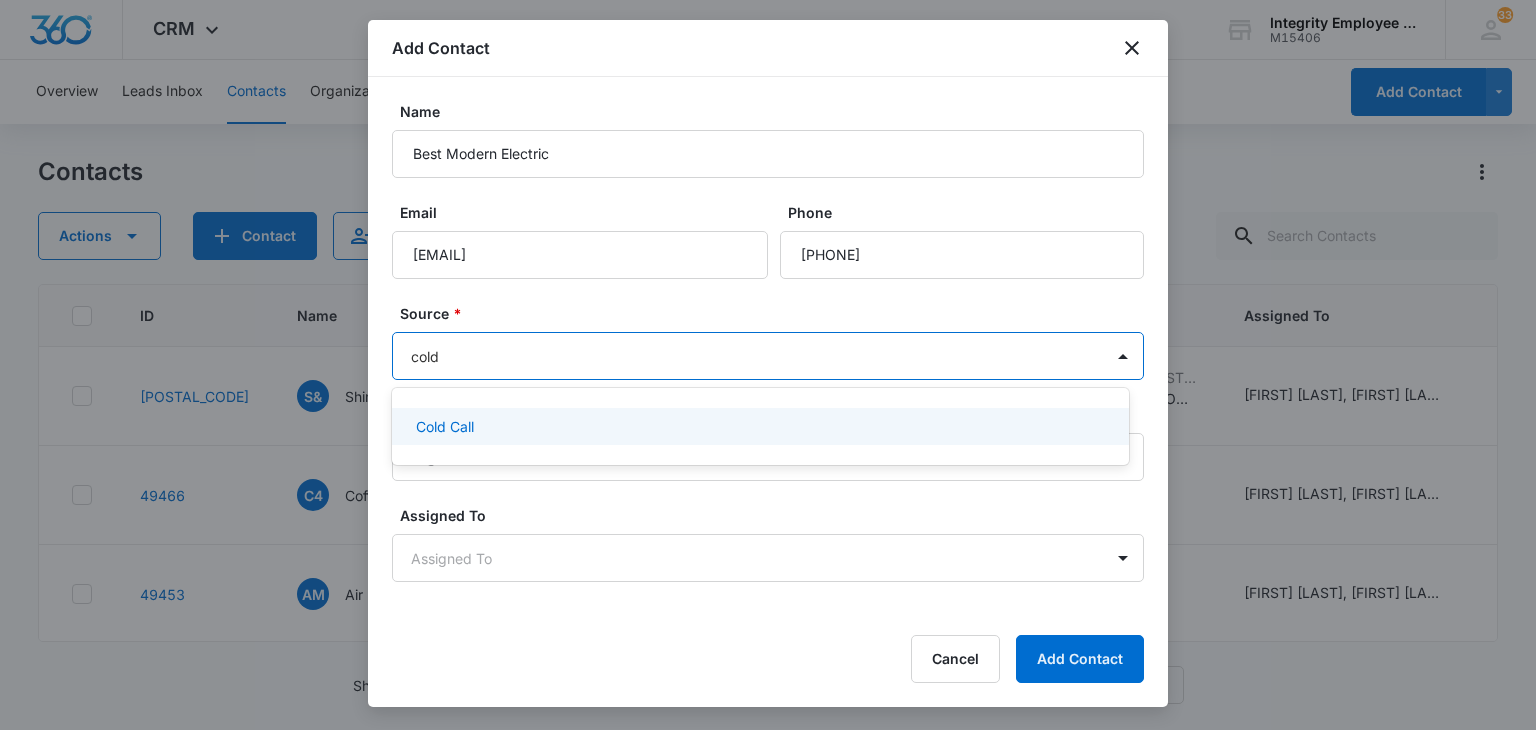 drag, startPoint x: 566, startPoint y: 421, endPoint x: 558, endPoint y: 428, distance: 10.630146 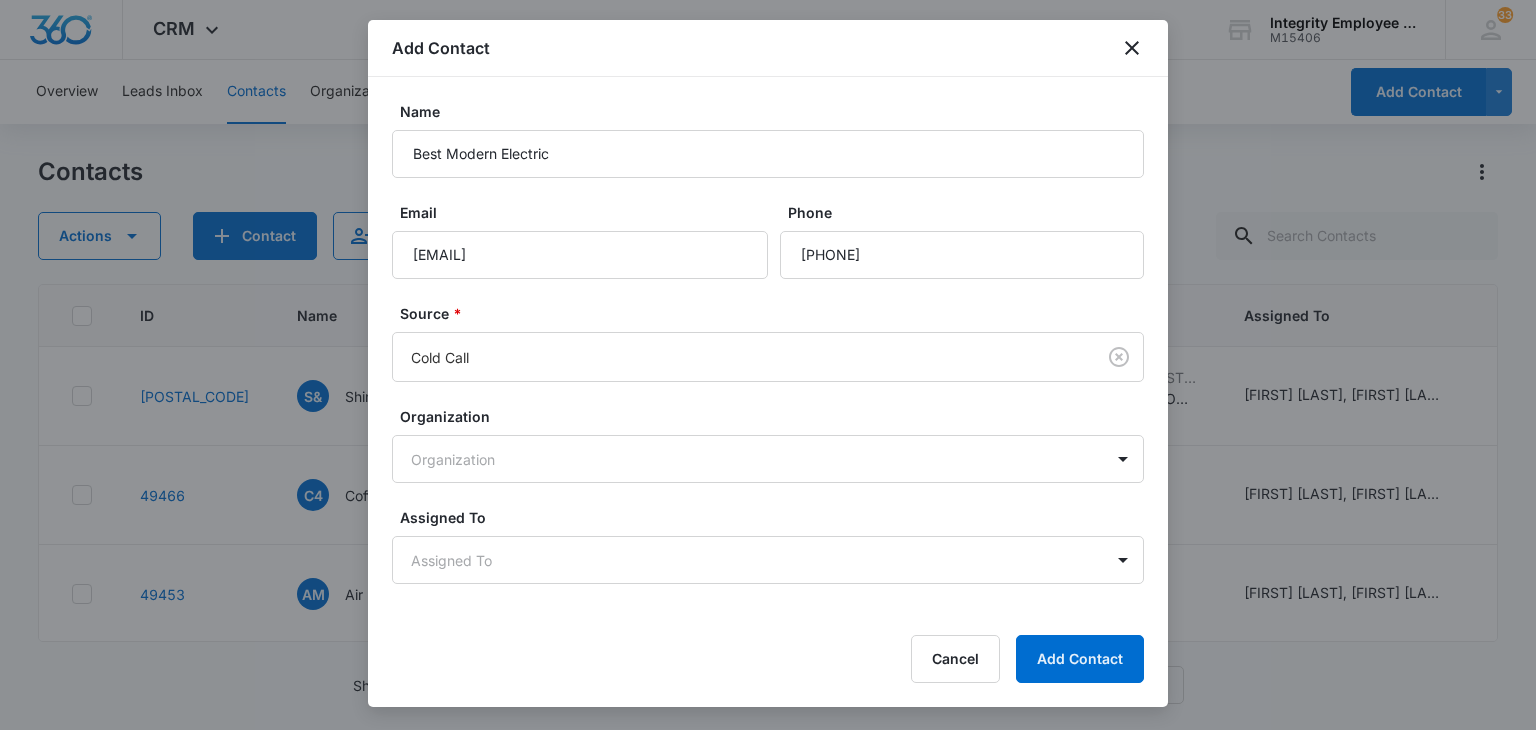 click on "Assigned To" at bounding box center (776, 517) 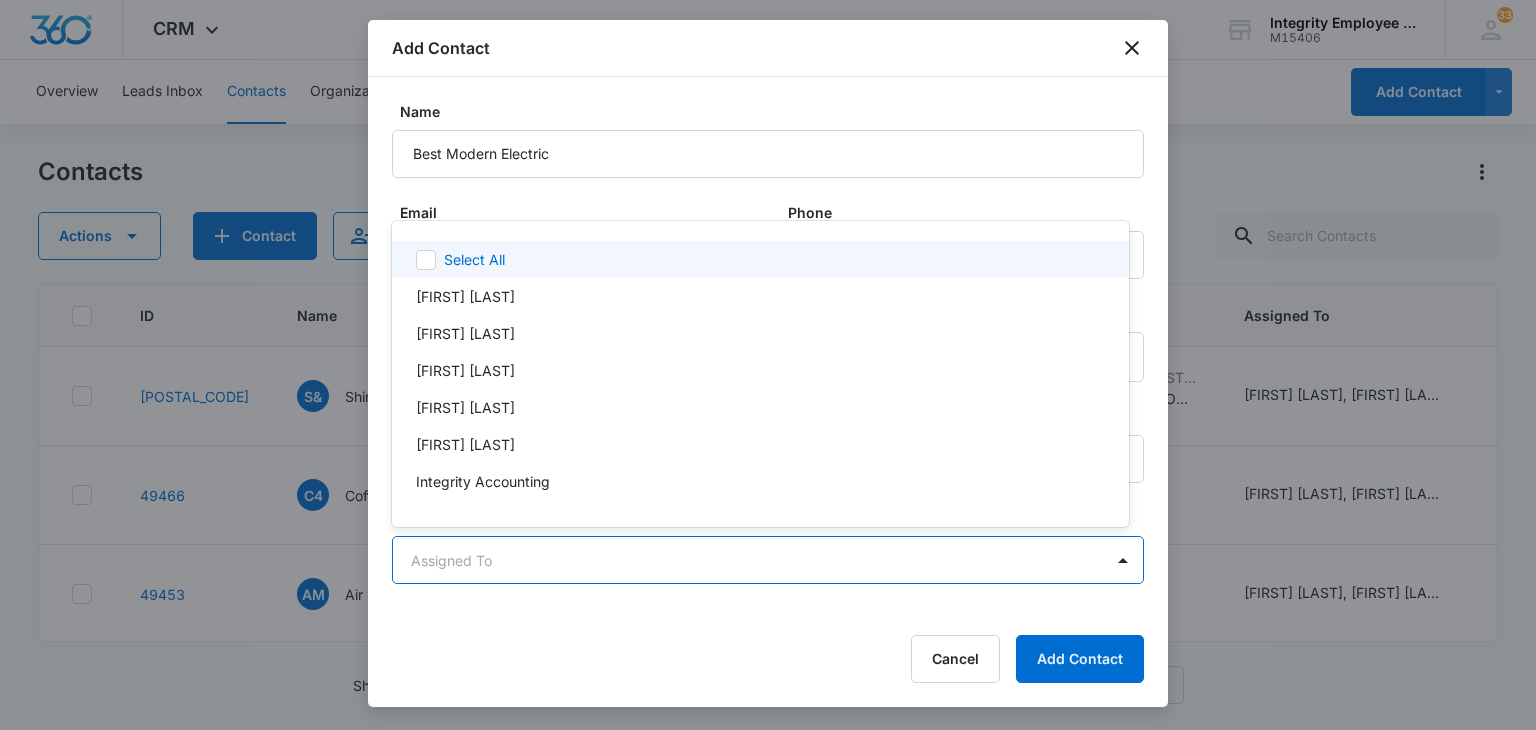 click on "CRM Apps Reputation Websites Forms CRM Email Social Shop Payments POS Content Ads Intelligence Files Brand Settings Integrity Employee Leasing M15406 Your Accounts View All 33 AL [FIRST] [LAST] [EMAIL] My Profile 33 Notifications Support Logout Terms & Conditions   •   Privacy Policy Overview Leads Inbox Contacts Organizations History Deals Projects Tasks Calendar Lists Reports Settings Add Contact Contacts Actions Contact Import Contacts Filters (1) ID Name Contact #1 Phone Contact #1 Email Last History Assigned To Type Status Company Address Communication Contact #1 First Contact #1 Last Contact #2 First Contact #2 Last Contact #2 Phone 49475 S& Shiner & KIGHT SERVICES LLC --- --- Jul 30, 2025 by [FIRST] [LAST] Task added: '[DATE] APPT FOR [DATE]' View More Add History [FIRST] [LAST], [FIRST] [LAST], [FIRST] [LAST] None None --- --- --- --- --- --- --- 49466 C4 Coffee 4 All Brewing Inc --- --- Jul 28, 2025 by [FIRST] [LAST] Task added: 'FOLLOWUP/appt' View More Add History None None --- --- ---" at bounding box center [768, 365] 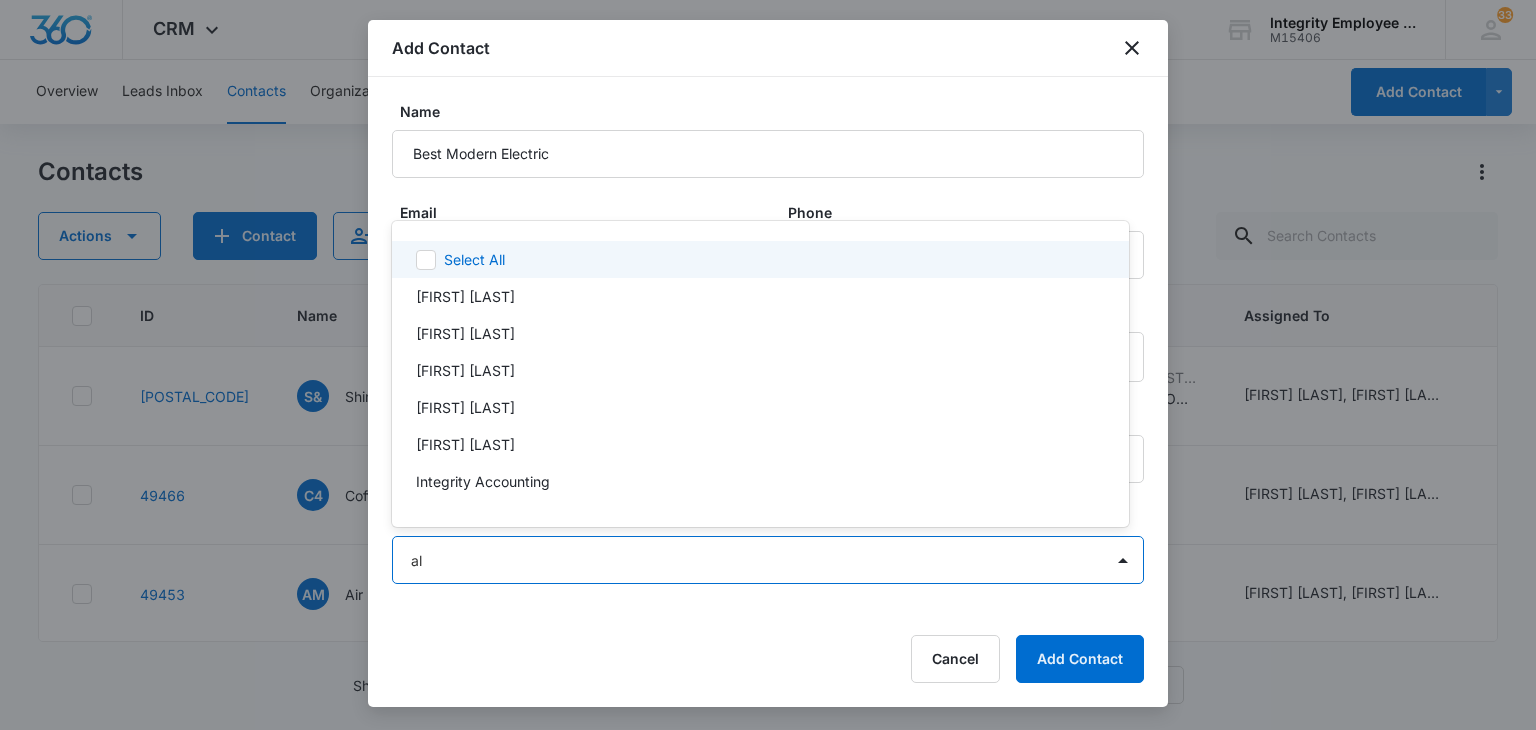 type on "ale" 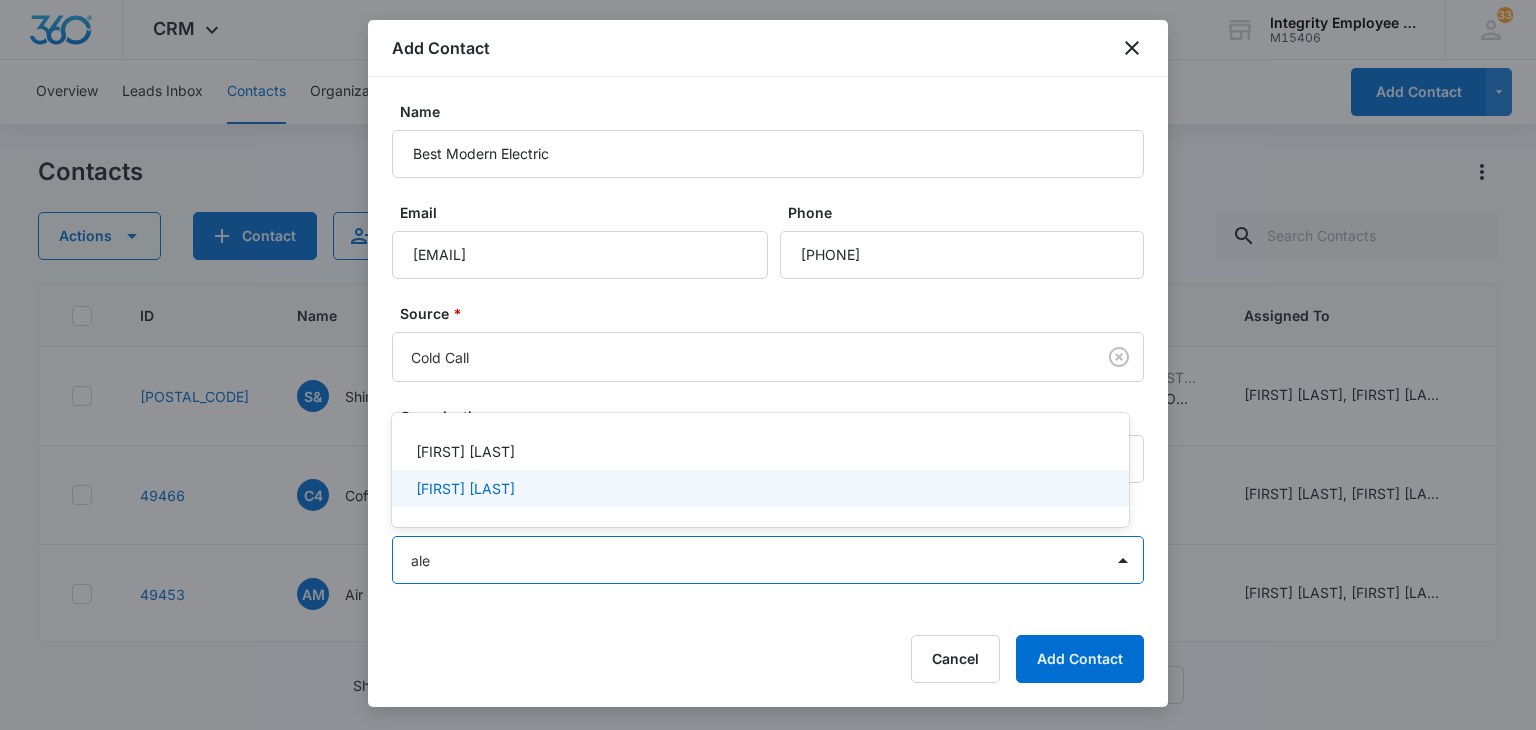 click on "[FIRST] [LAST]" at bounding box center [465, 488] 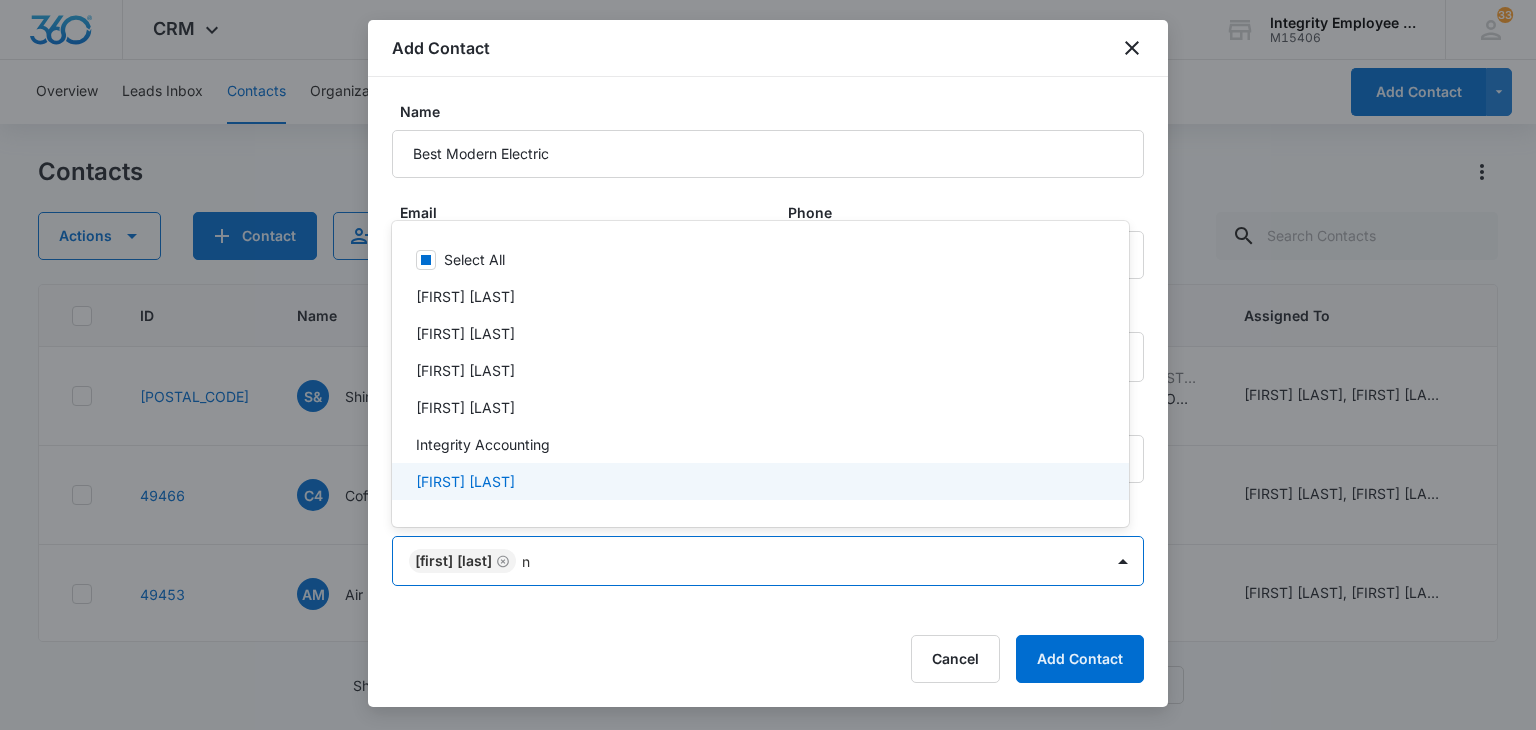type on "ni" 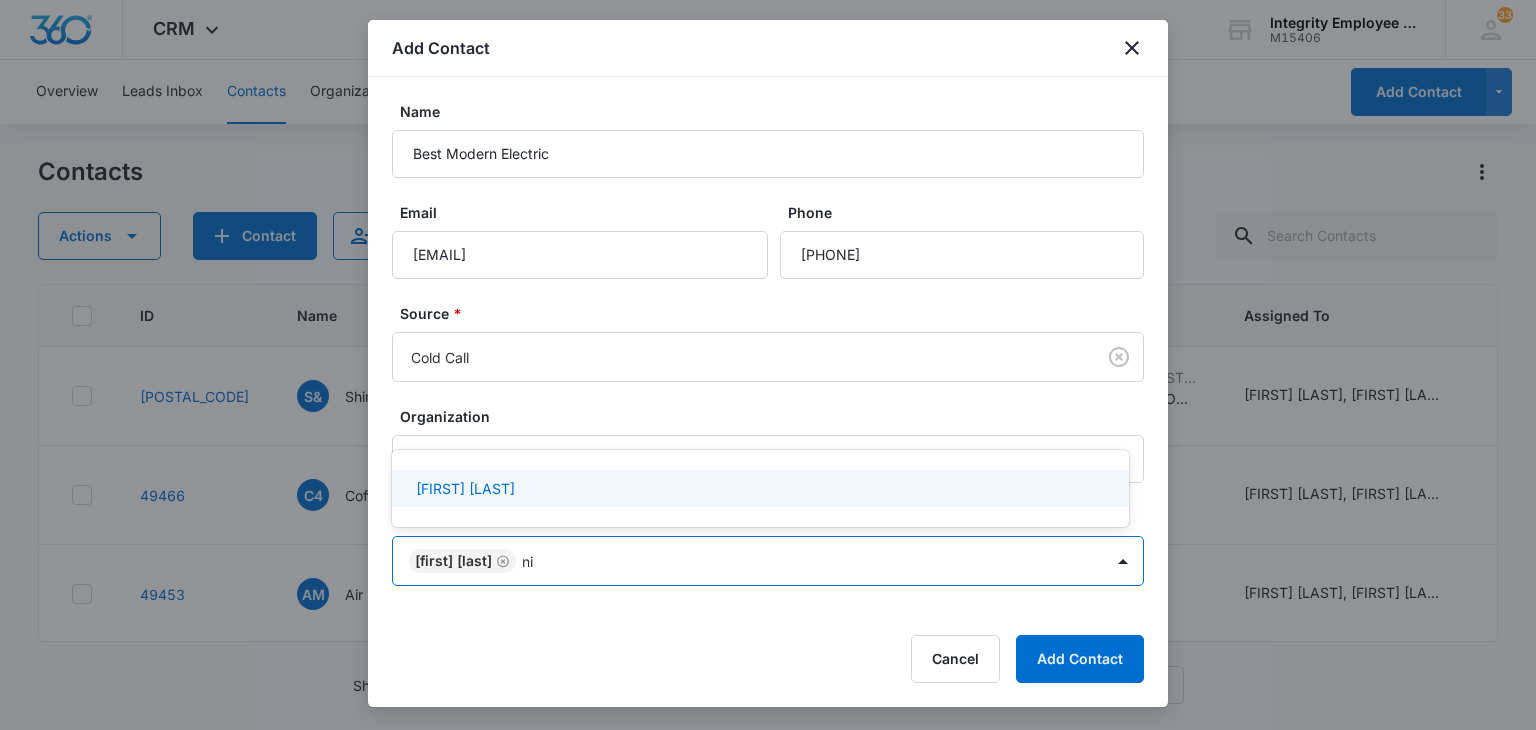 click on "[FIRST] [LAST]" at bounding box center [465, 488] 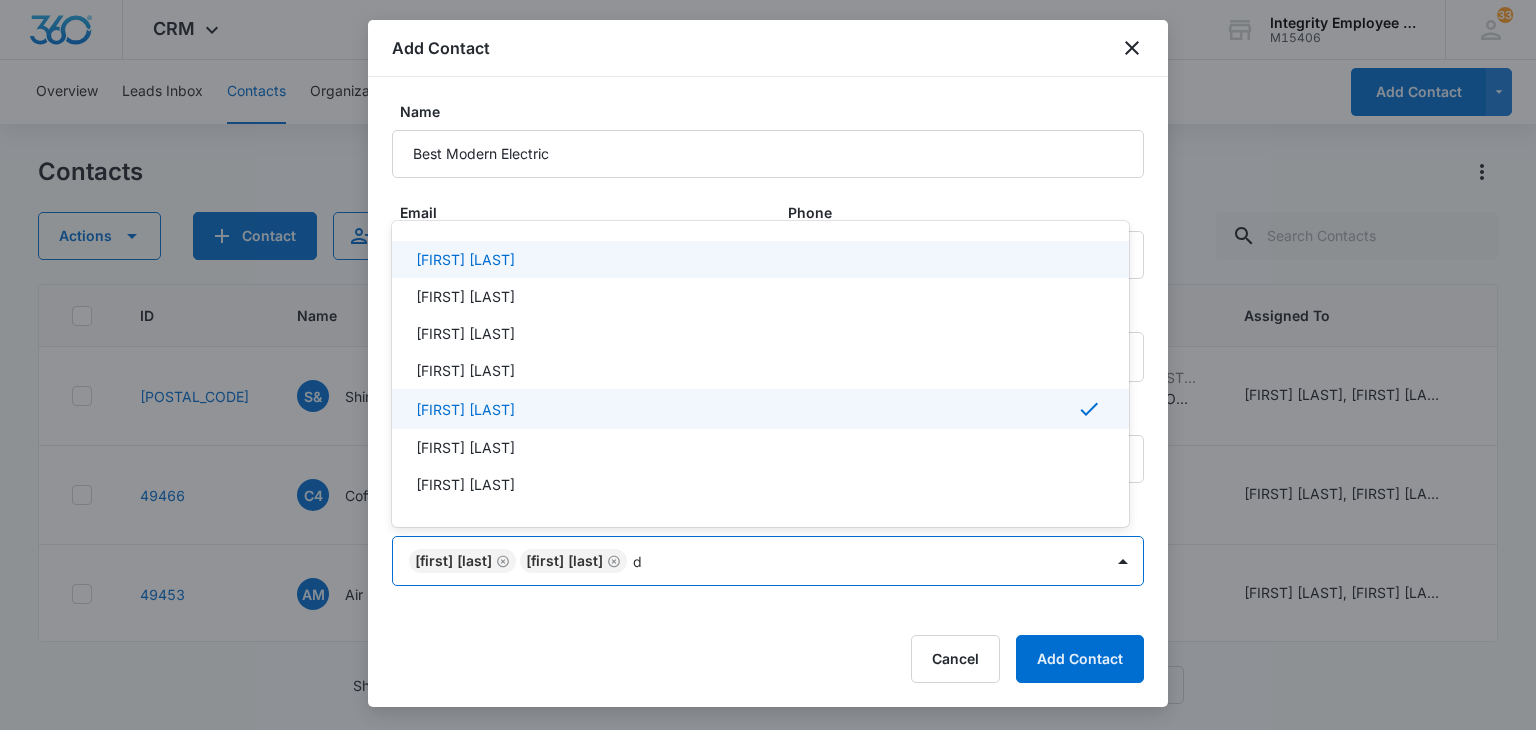 type on "da" 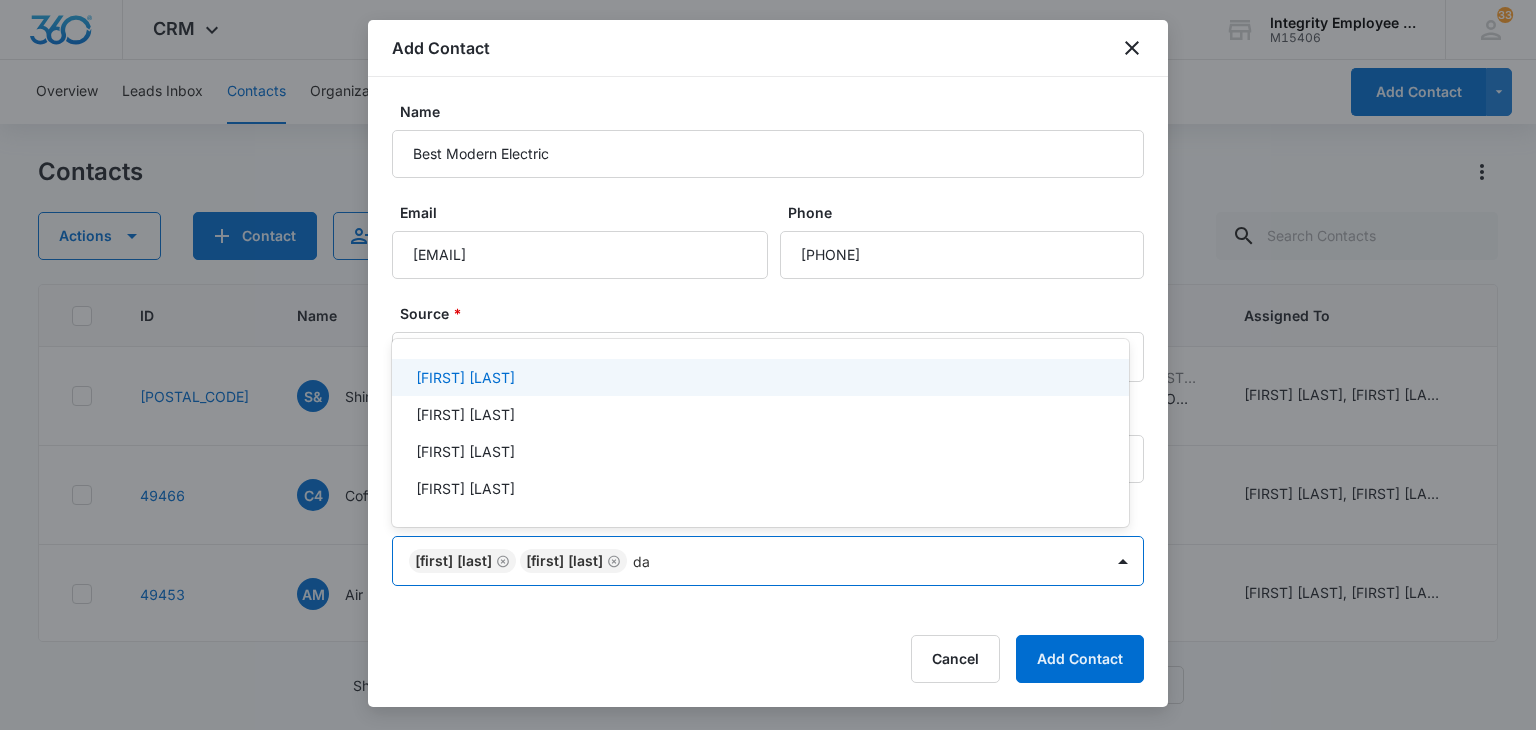 click on "[FIRST] [LAST]" at bounding box center [760, 377] 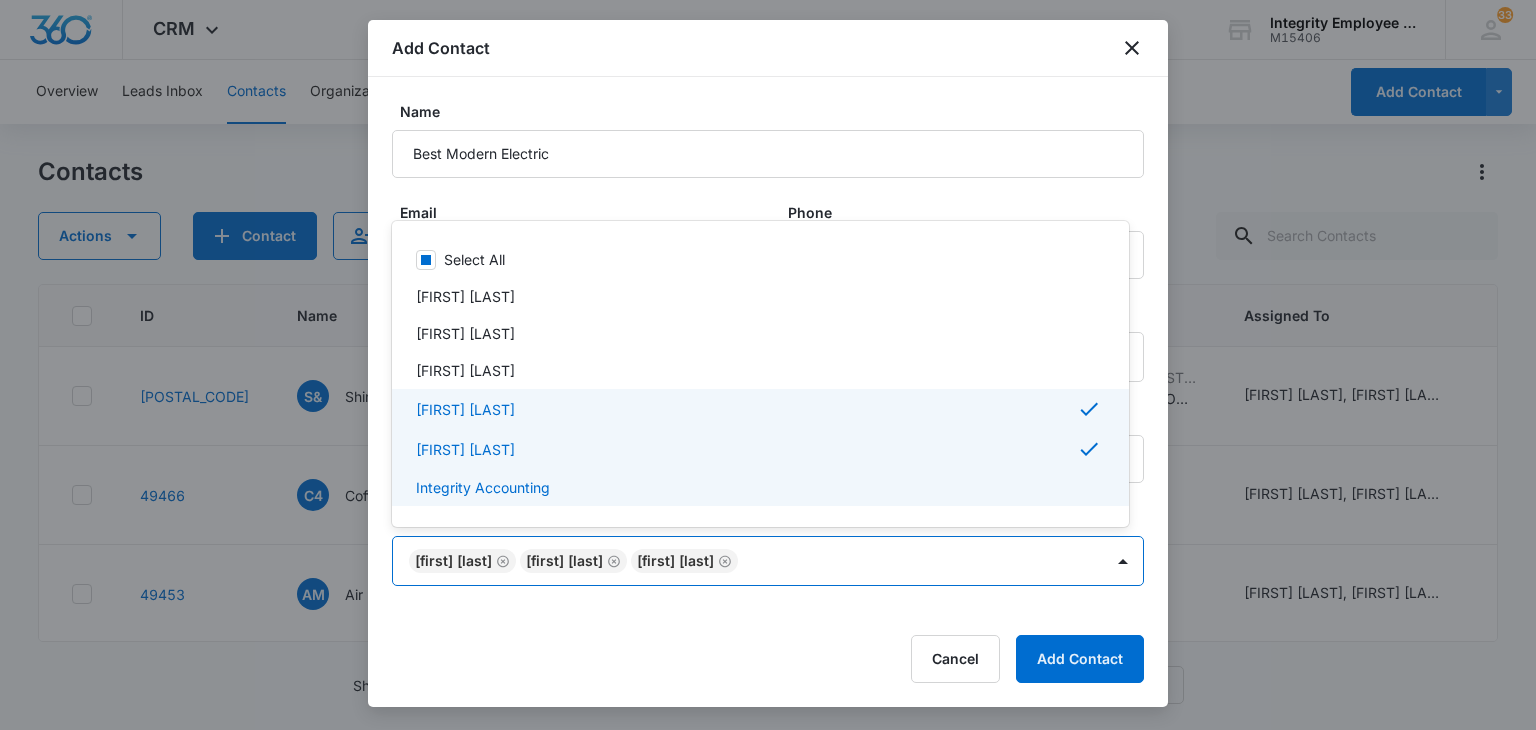 click at bounding box center [768, 365] 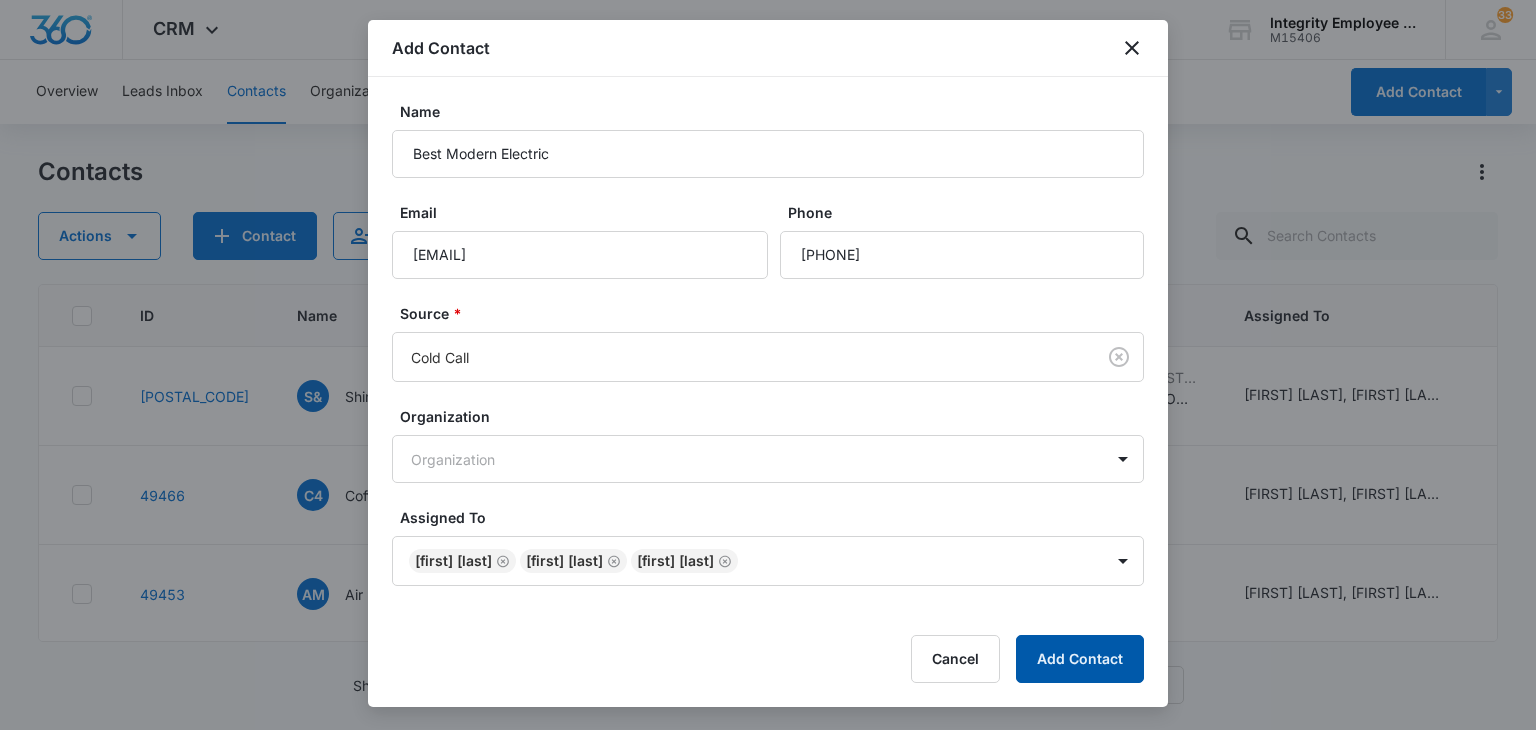 click on "Add Contact" at bounding box center (1080, 659) 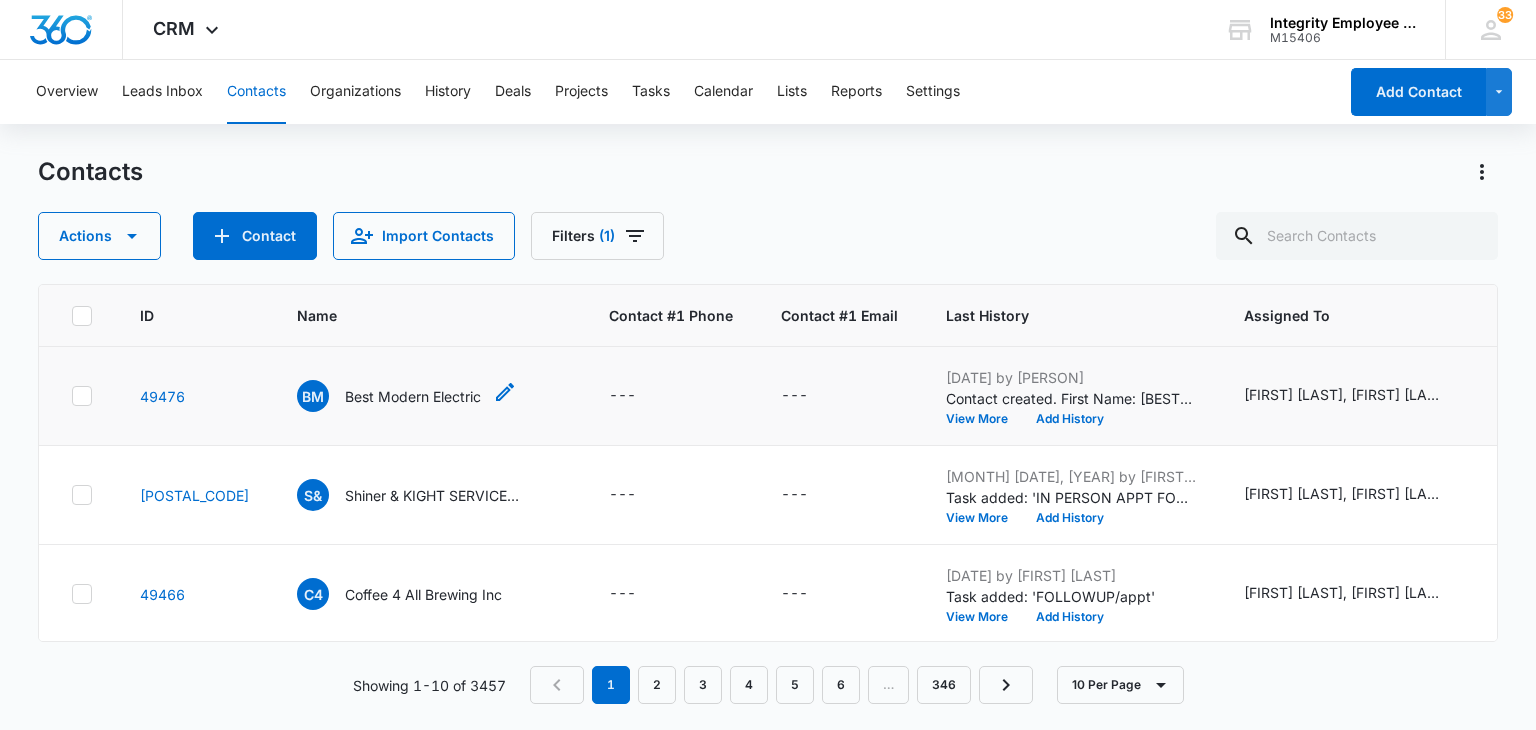 click on "Best Modern Electric" at bounding box center (413, 396) 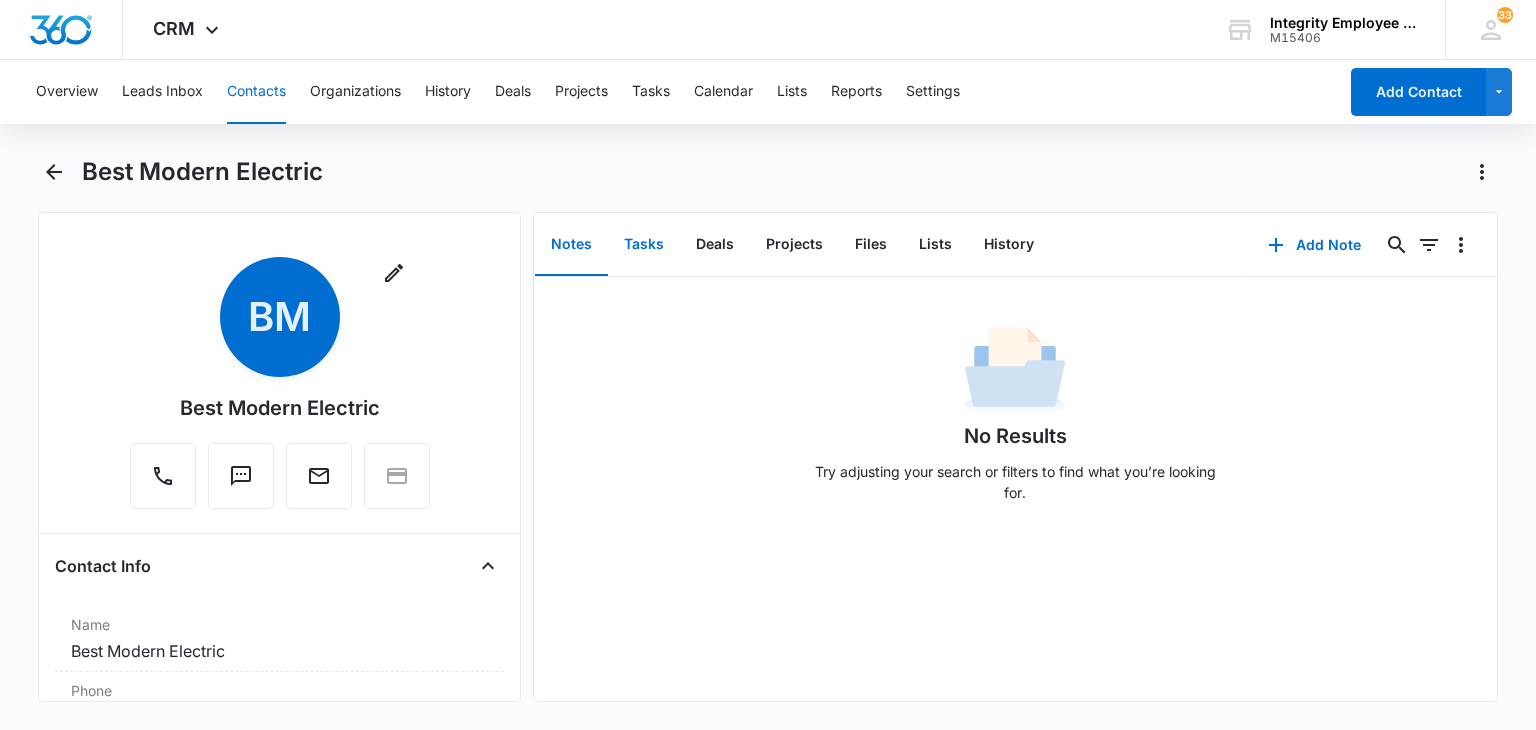 click on "Tasks" at bounding box center (644, 245) 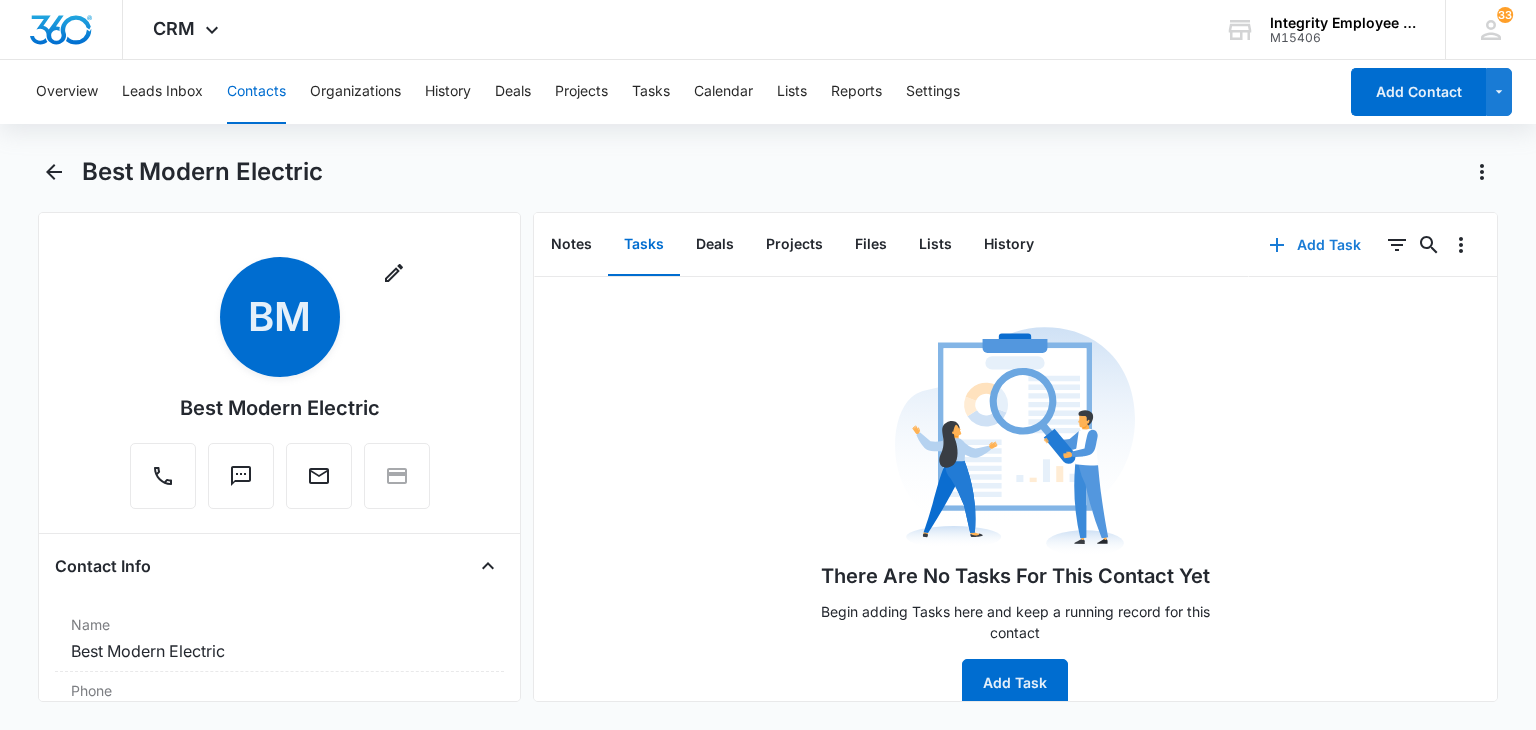 click on "Add Task" at bounding box center (1315, 245) 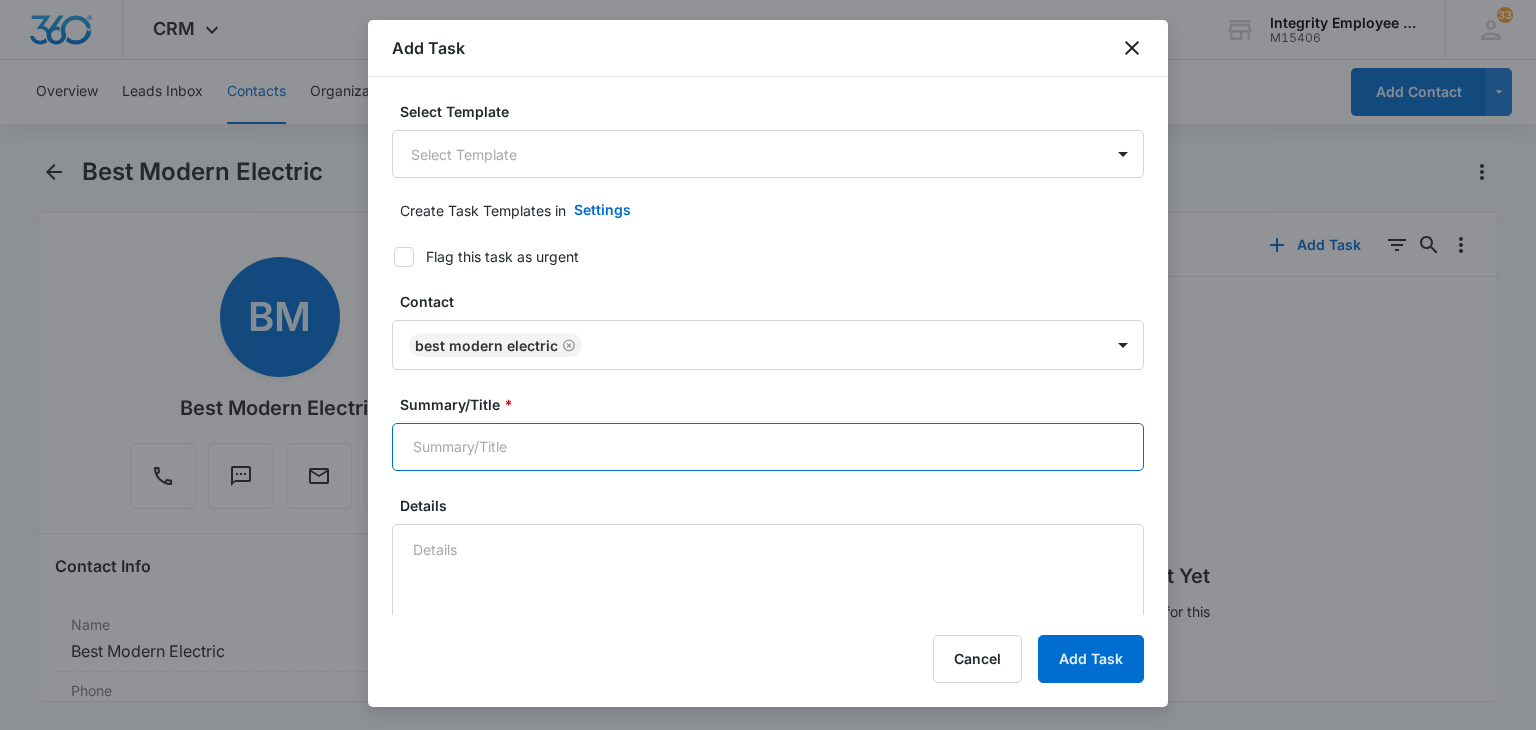 click on "Summary/Title *" at bounding box center (768, 447) 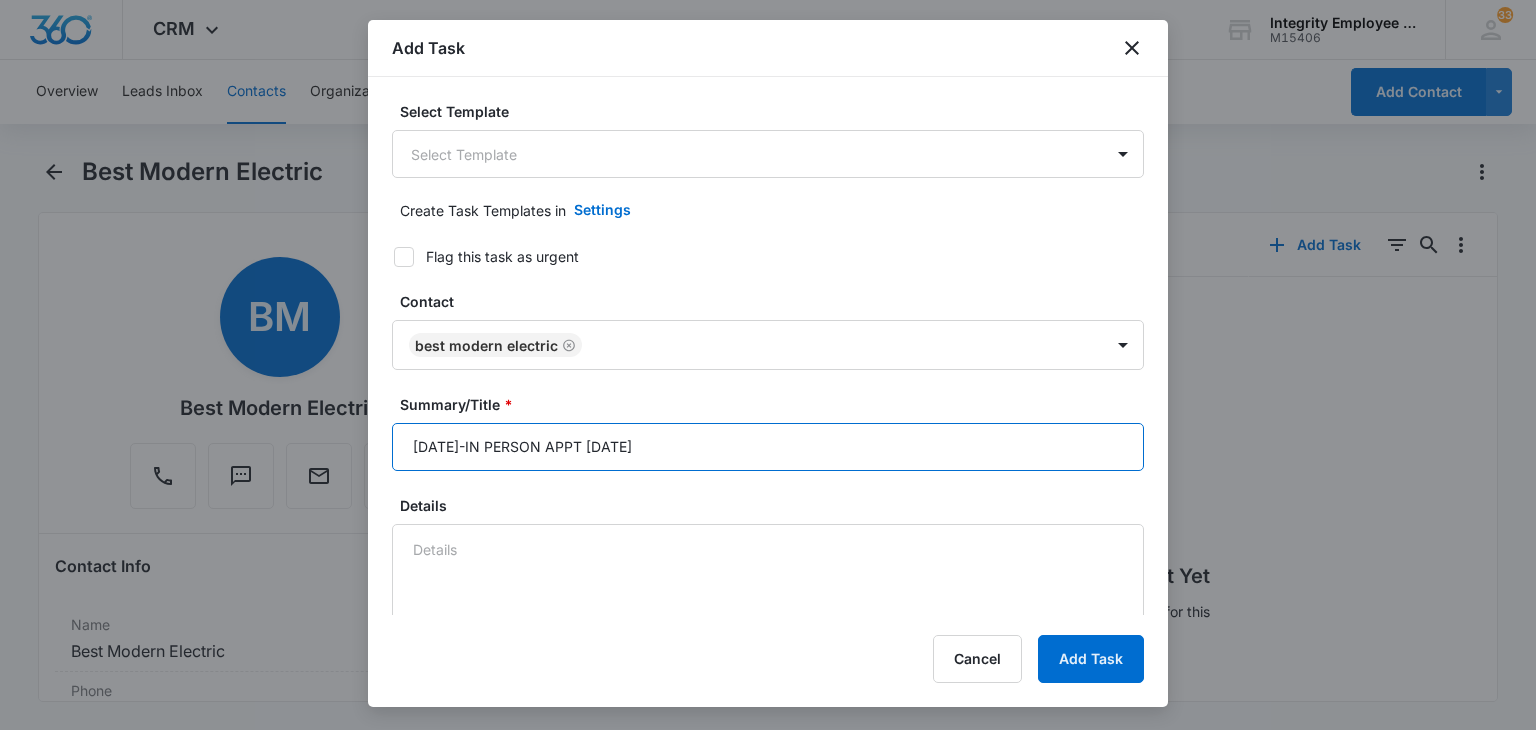 type on "[DATE]-IN PERSON APPT [DATE]" 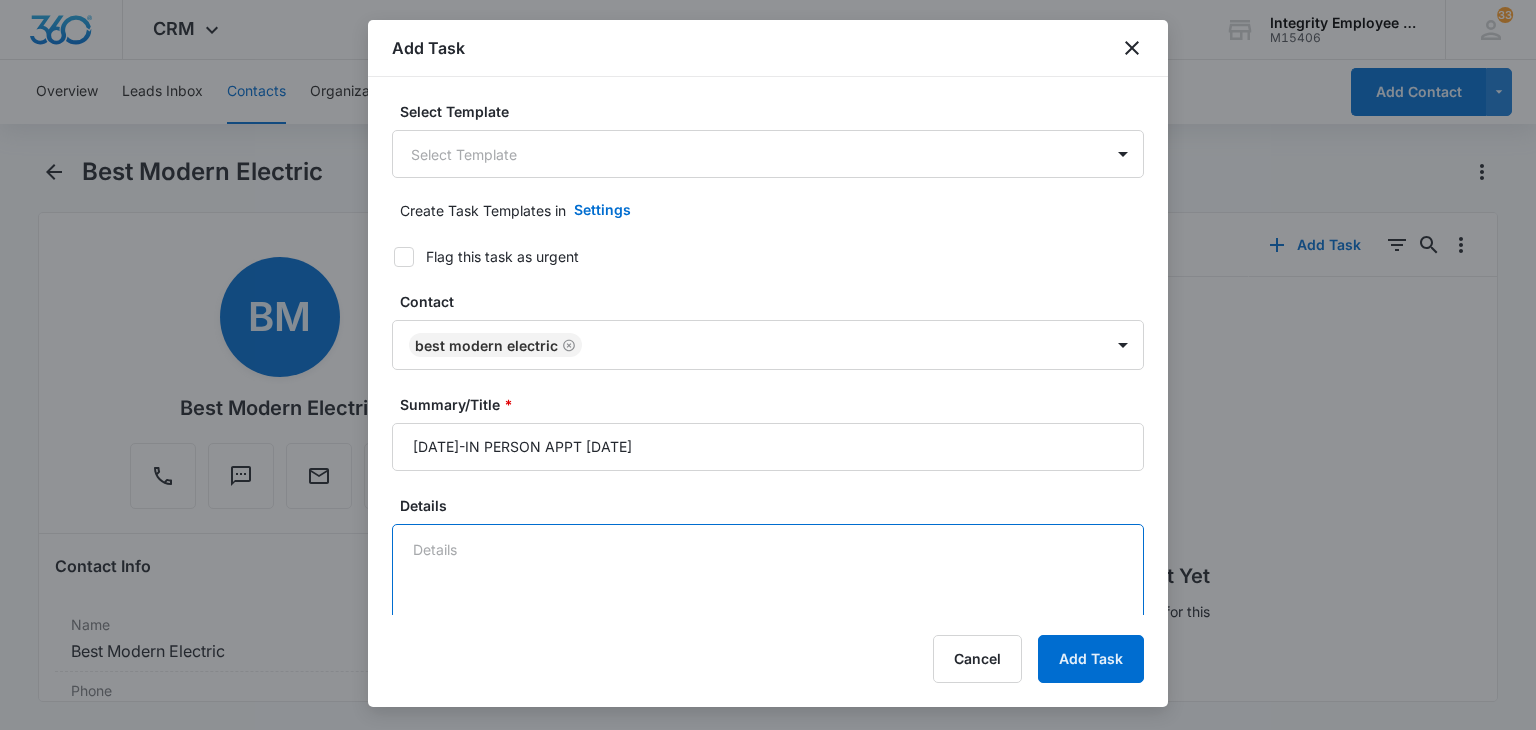 click on "Details" at bounding box center [768, 581] 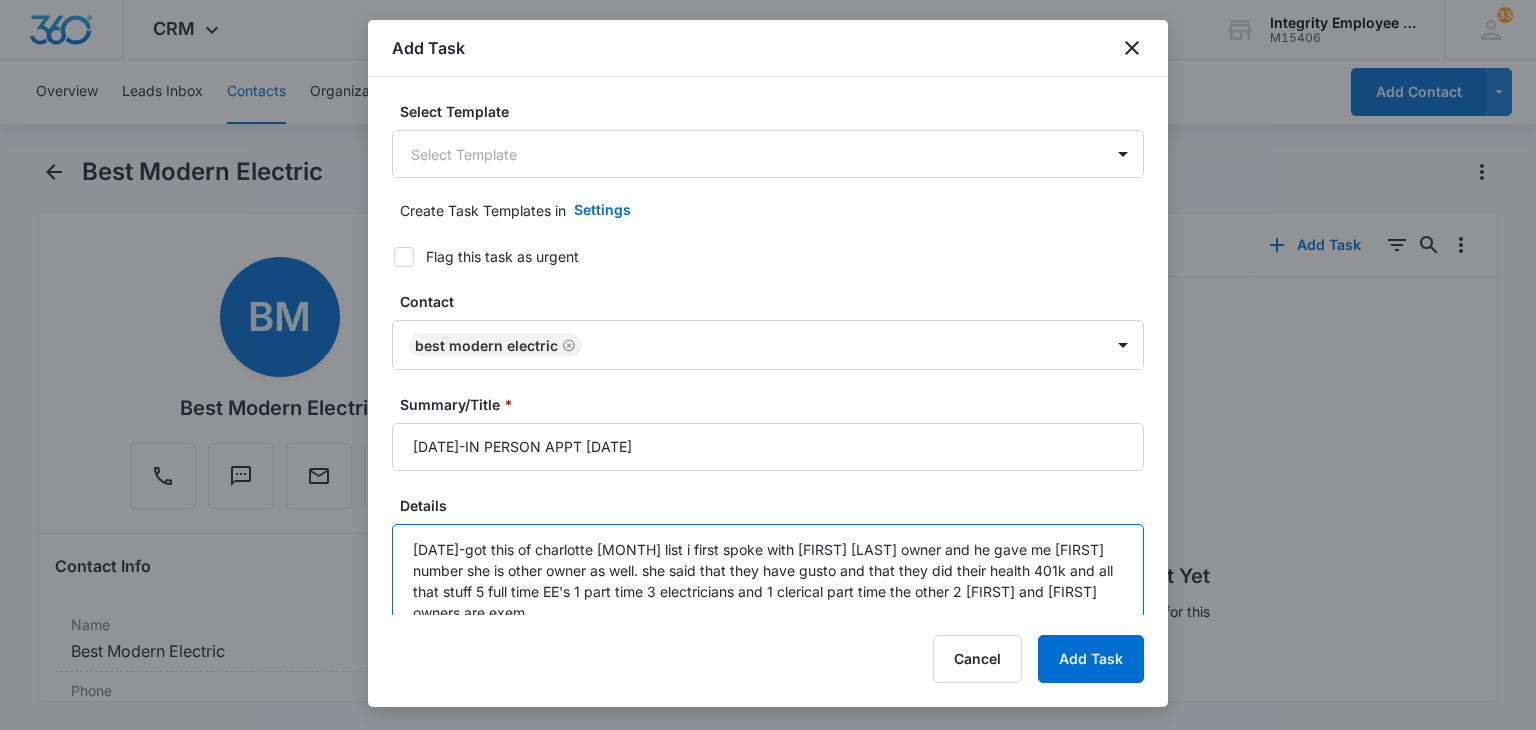 scroll, scrollTop: 5, scrollLeft: 0, axis: vertical 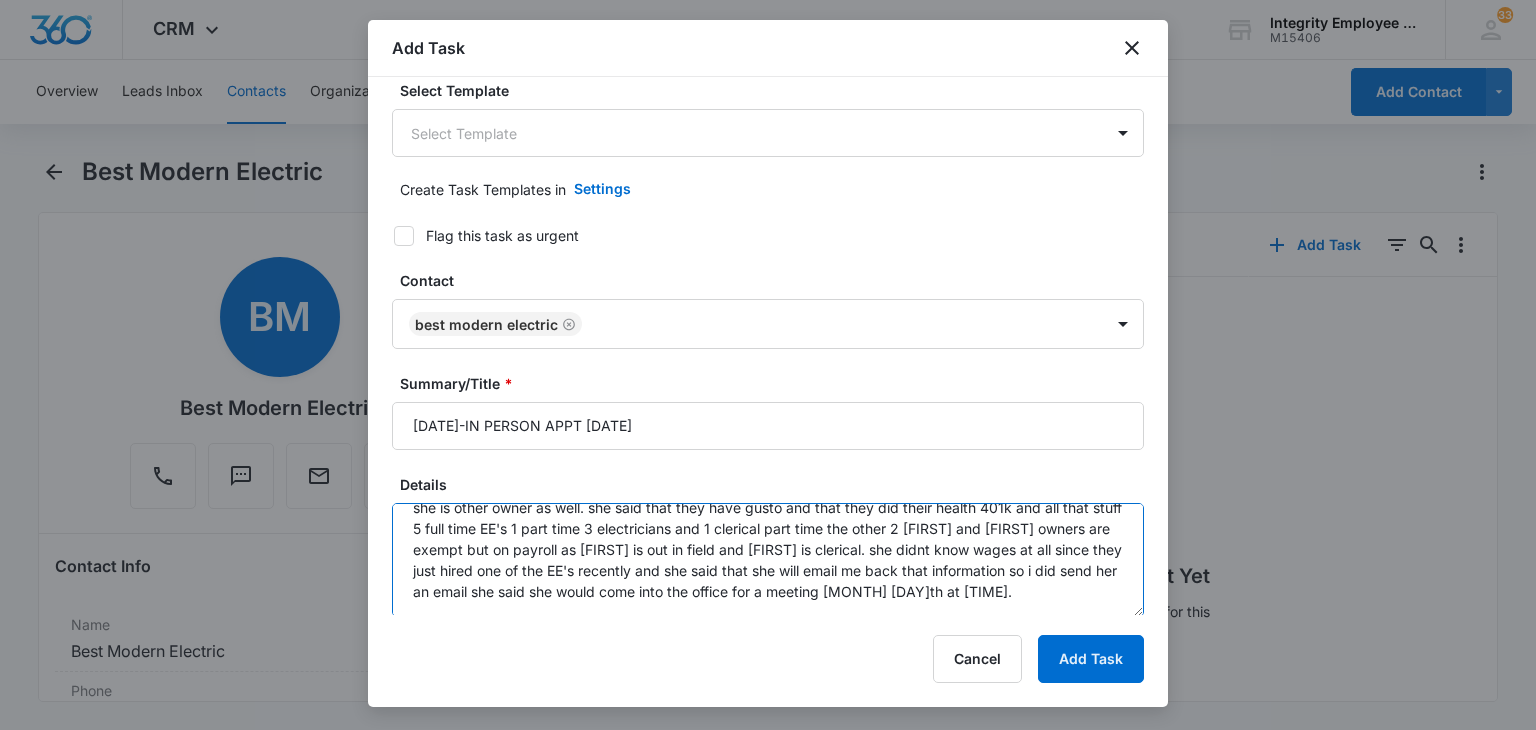type on "[DATE]-got this of charlotte october list i first spoke with [FIRST] owner and he gave me [FIRST]'s number she is other owner as well. she said that they have gusto and that they did their health 401k and all that stuff 5 full time EE's 1 part time 3 electricians and 1 clerical part time the other 2 [FIRST] and [FIRST] owners are exempt but on payroll as [FIRST] is out in field and [FIRST] is clerical. she didnt know wages at all since they just hired one of the EE's recently and she said that she will email me back that information so i did send her an email she said she would come into the office for a meeting [MONTH] [DAY]th at [TIME]." 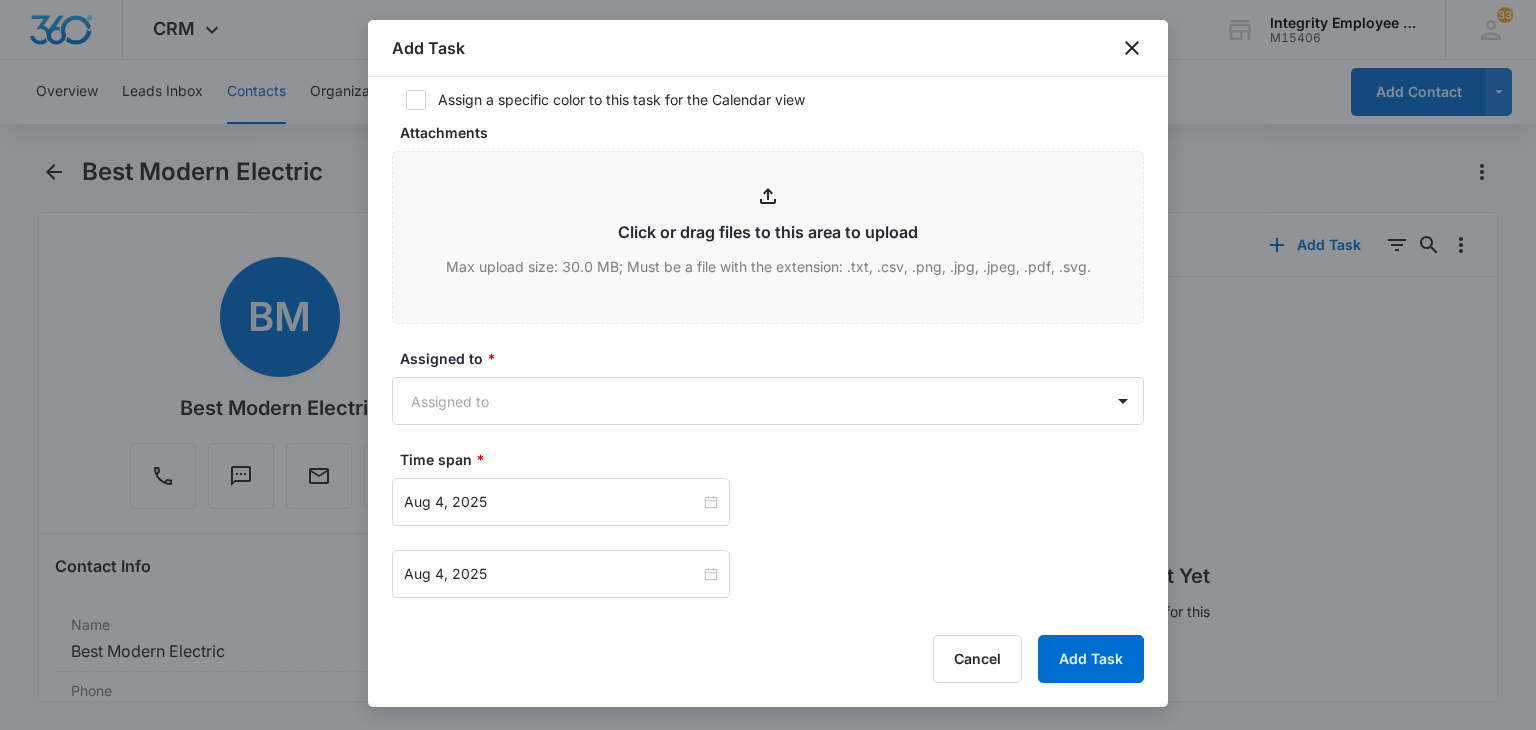 scroll, scrollTop: 1032, scrollLeft: 0, axis: vertical 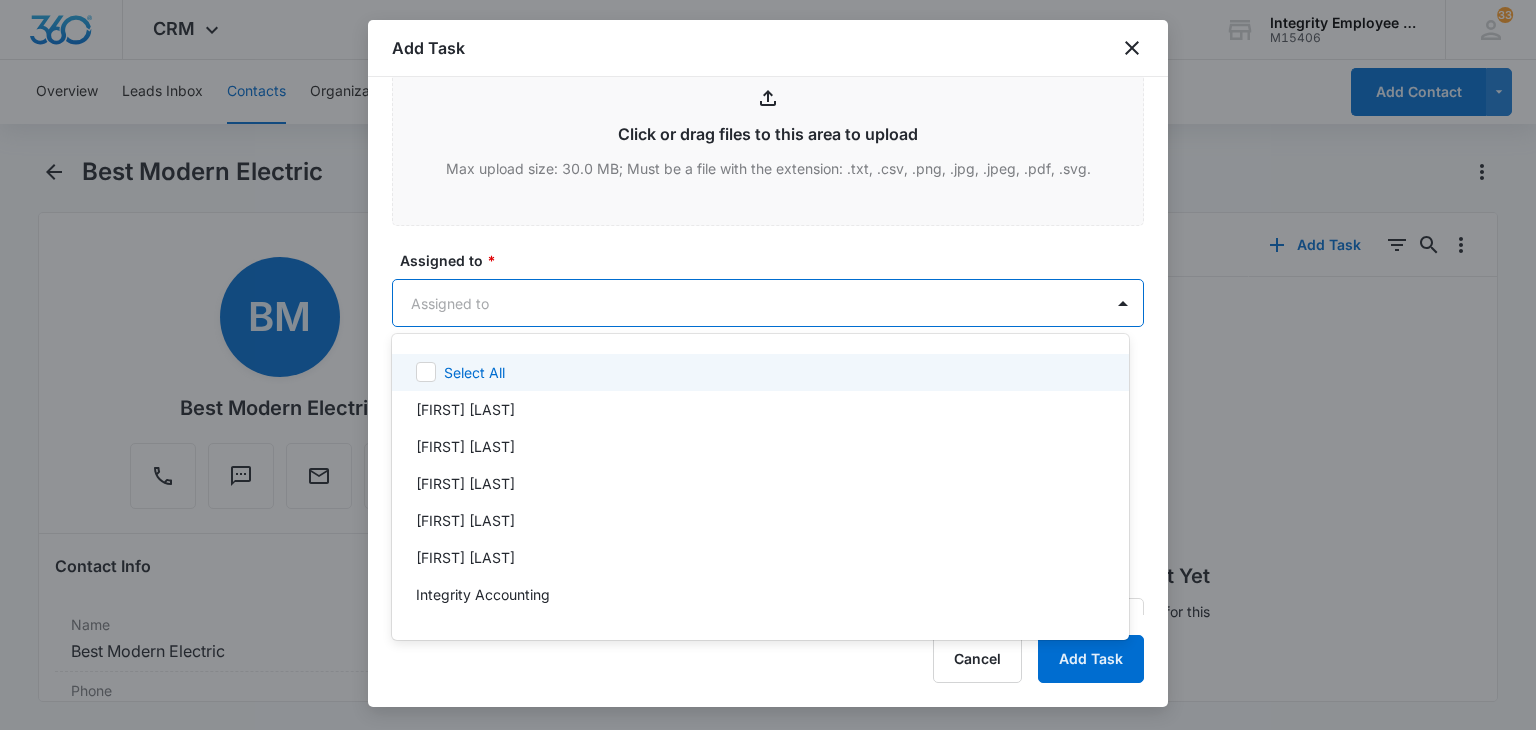 click on "CRM Apps Reputation Websites Forms CRM Email Social Shop Payments POS Content Ads Intelligence Files Brand Settings Integrity Employee Leasing M15406 Your Accounts View All 33 AL [FIRST] [LAST] [EMAIL] My Profile 33 Notifications Support Logout Terms & Conditions &nbsp; &bull; &nbsp; Privacy Policy Overview Leads Inbox Contacts Organizations History Deals Projects Tasks Calendar Lists Reports Settings Add Contact Best Modern Electric Remove BM Best Modern Electric Contact Info Name Cancel Save Changes Best Modern Electric Phone Cancel Save Changes (941) 979-9091 Email Cancel Save Changes [EMAIL] Organization Cancel Save Changes --- Address Cancel Save Changes --- Details Source Cancel Save Changes Cold Call Contact Type Cancel Save Changes None Contact Status Cancel Save Changes None Assigned To Cancel Save Changes [FIRST] [LAST], [FIRST] [LAST], [FIRST] [LAST] Tags Cancel Save Changes --- Next Contact Date Cancel Save Changes --- Color Tag Current Color: Cancel Save Changes Payments ID ID" at bounding box center (768, 365) 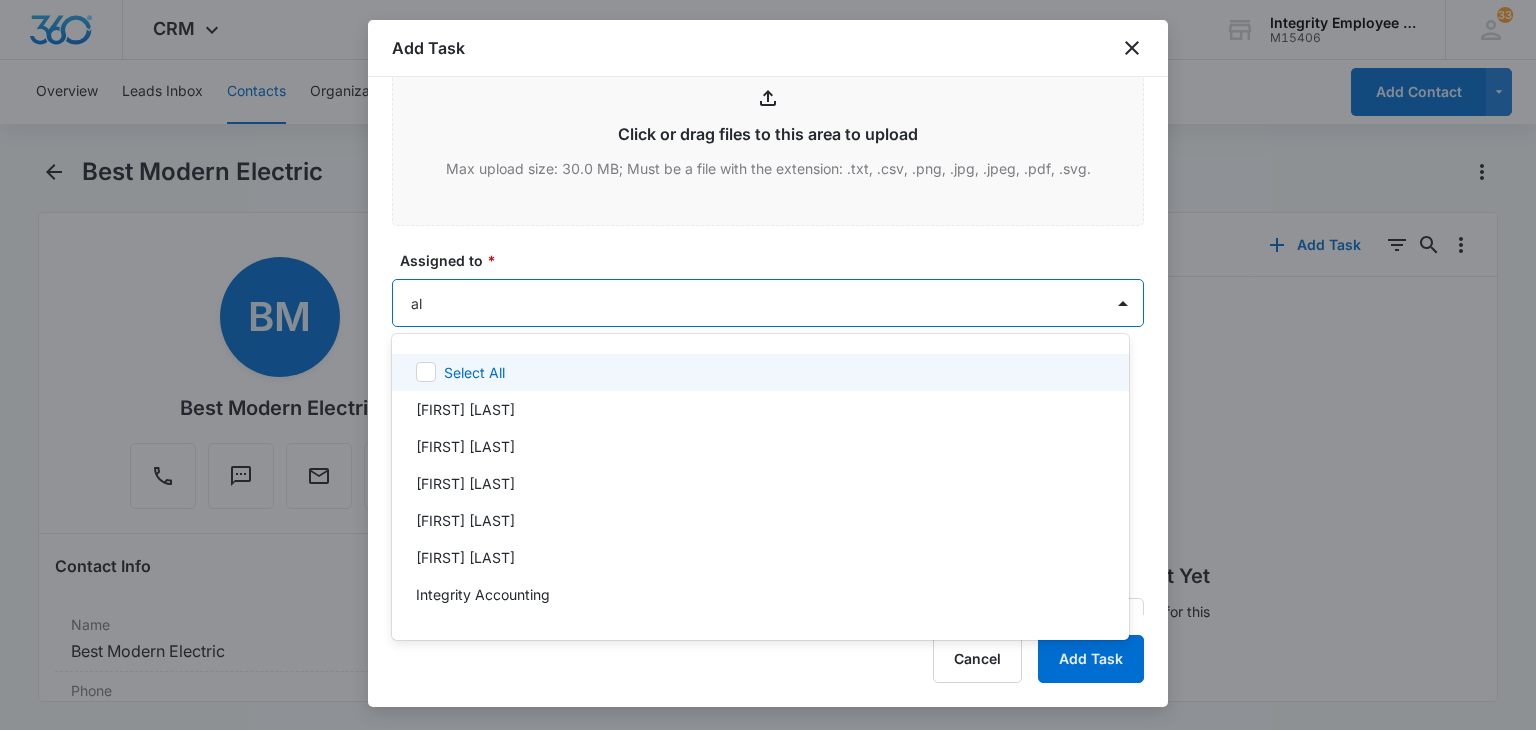 type on "ale" 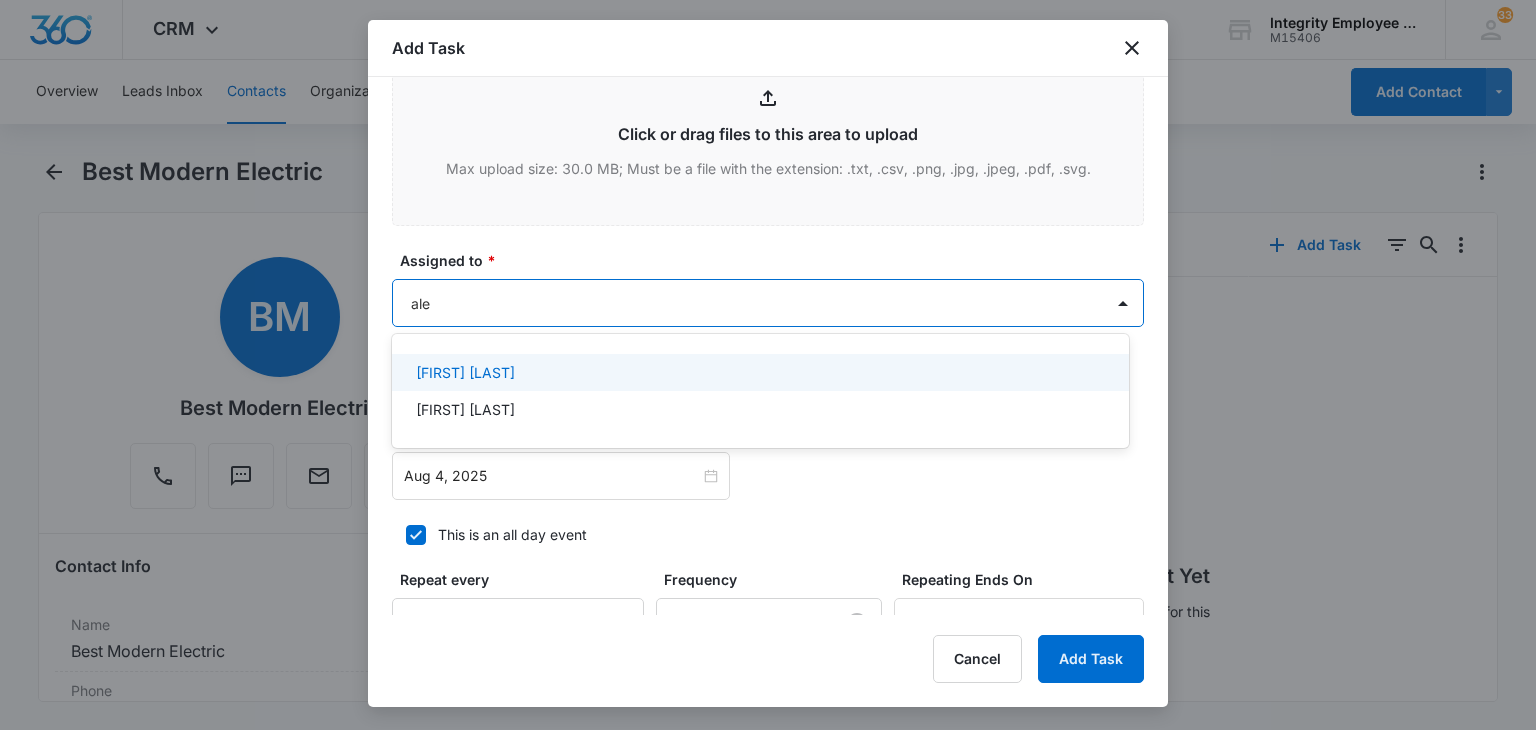 click on "[FIRST] [LAST]" at bounding box center [760, 372] 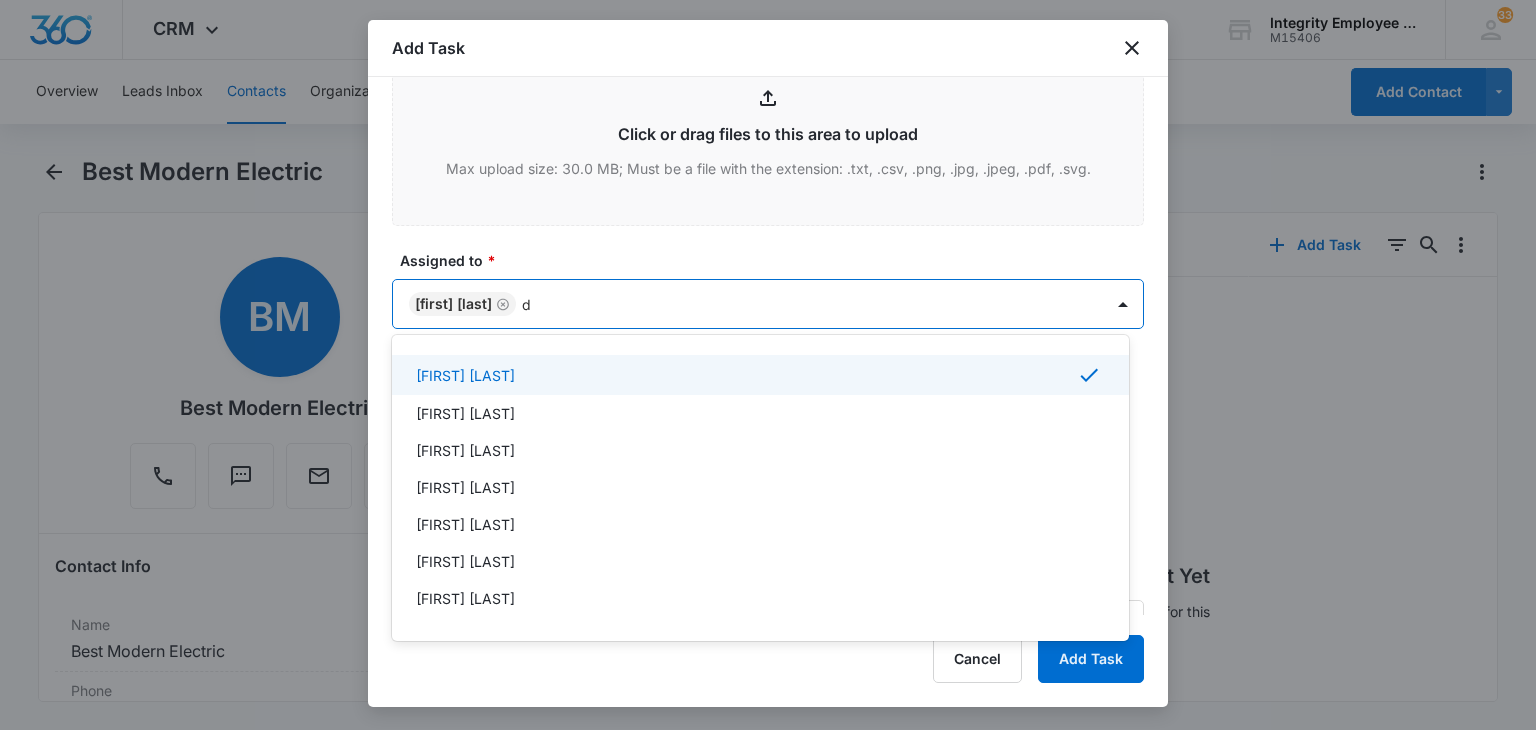 type on "da" 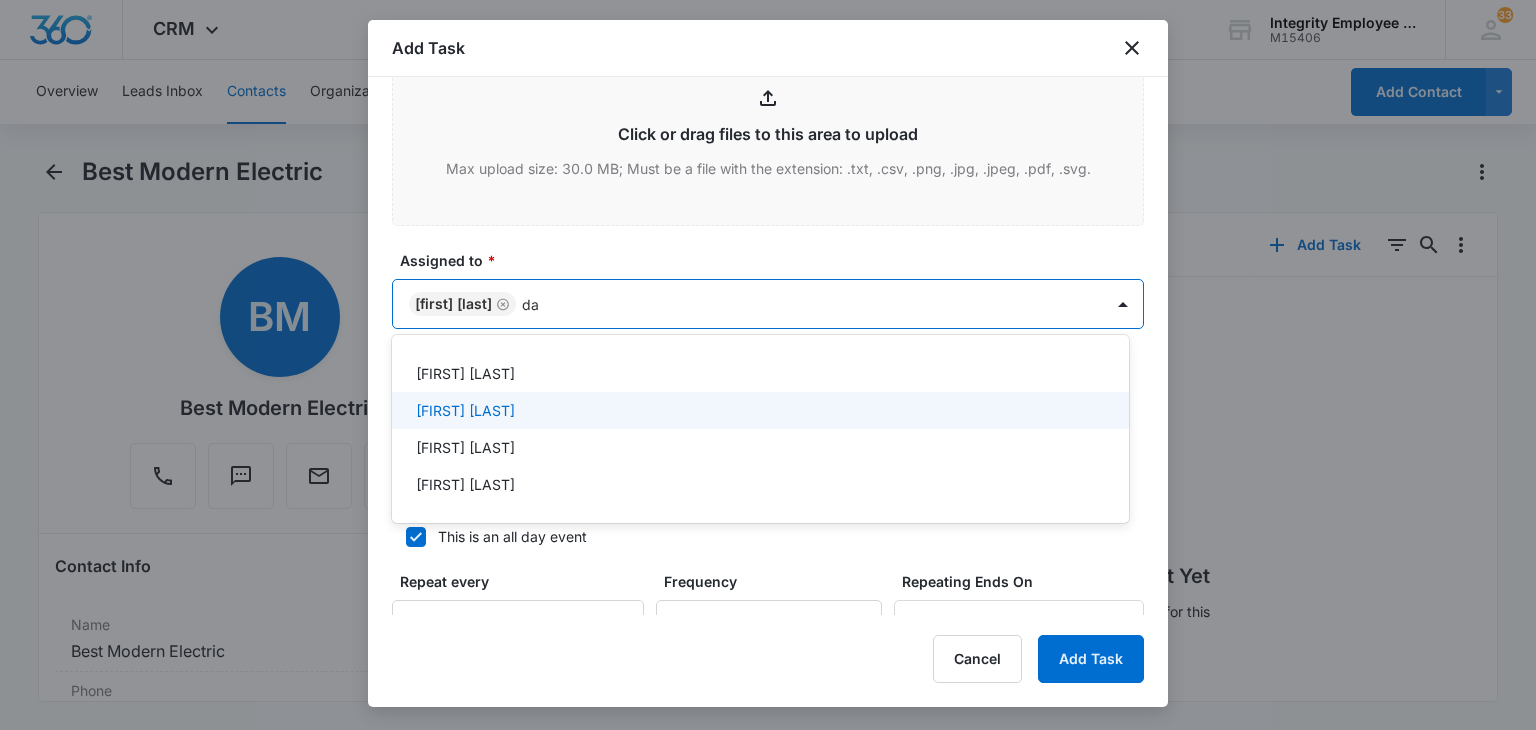 drag, startPoint x: 588, startPoint y: 389, endPoint x: 595, endPoint y: 405, distance: 17.464249 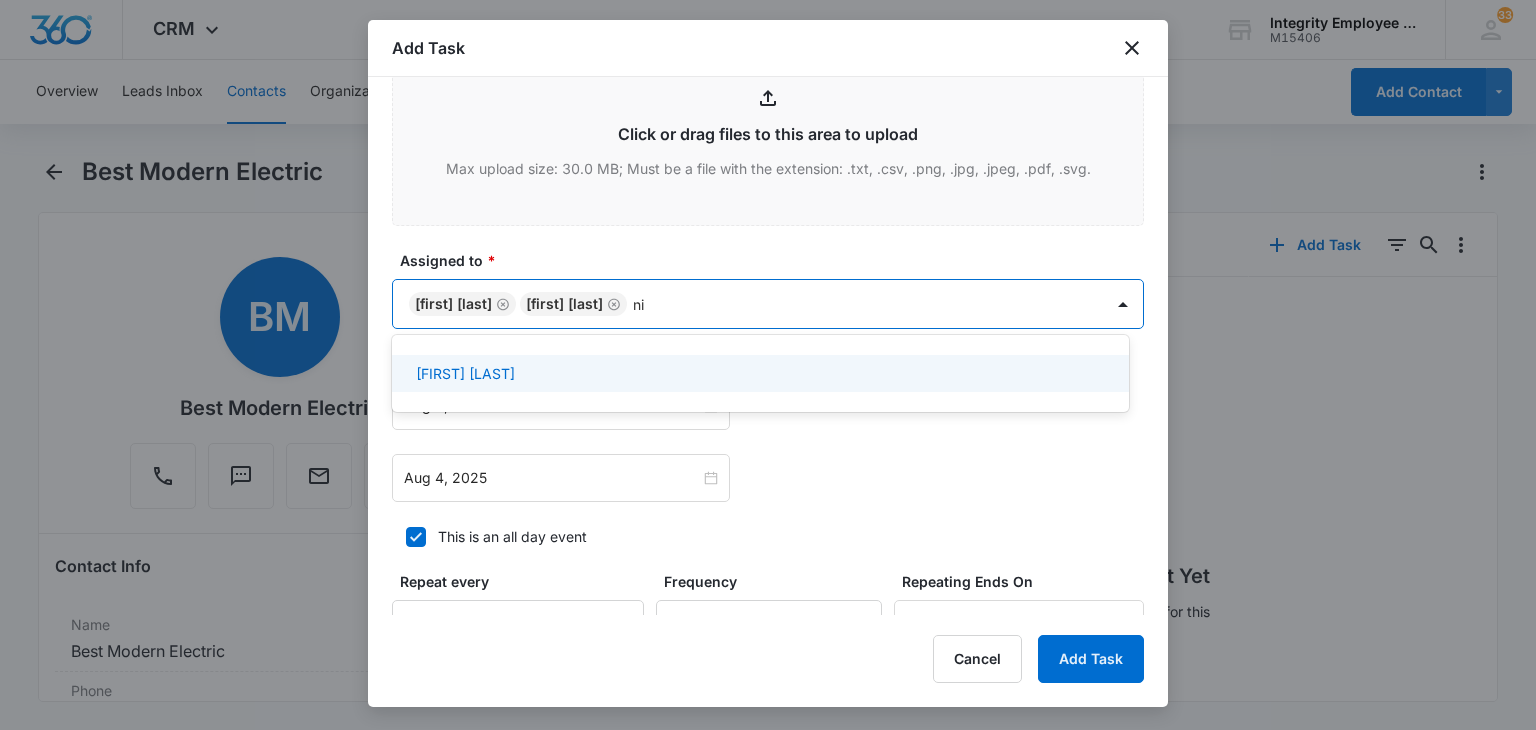 click at bounding box center [768, 365] 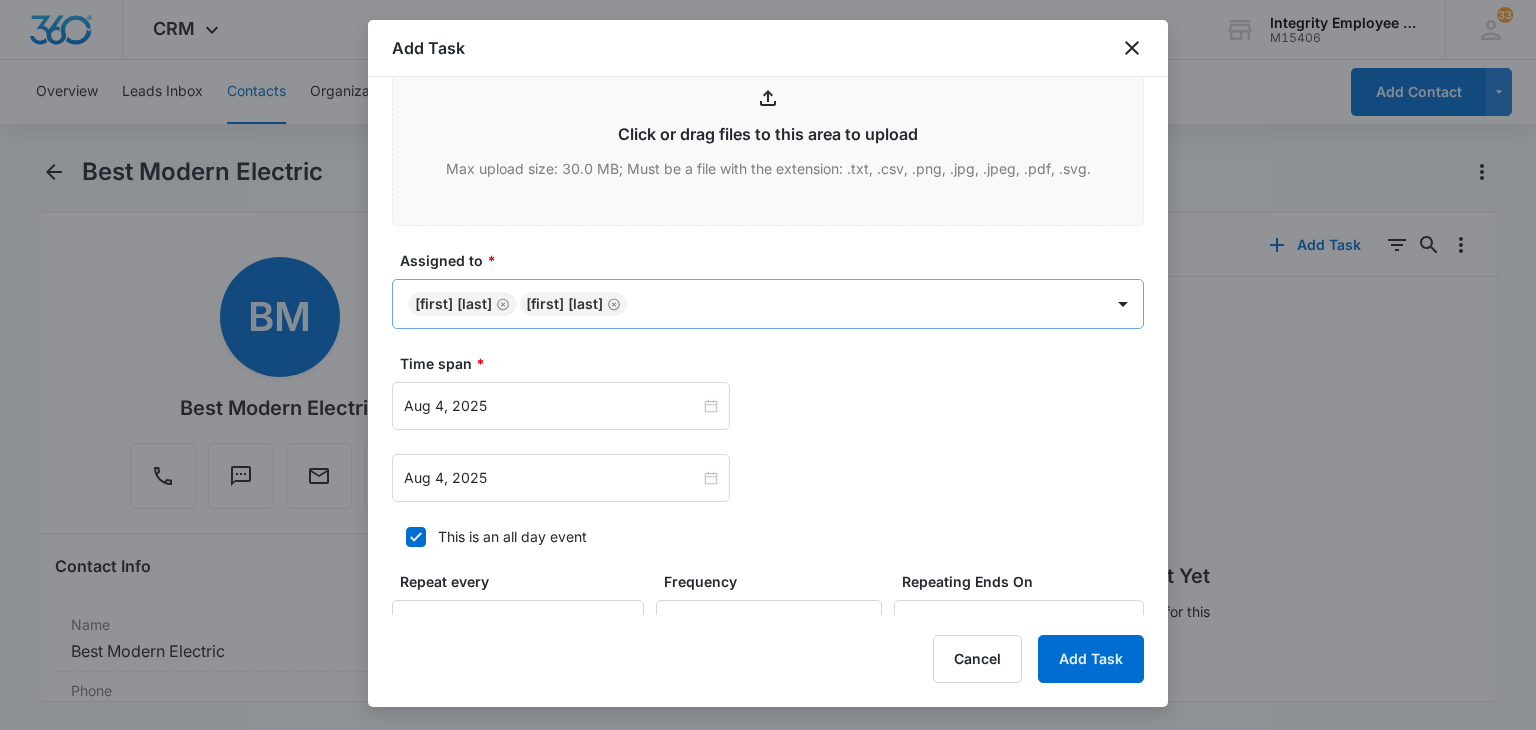 click on "CRM Apps Reputation Websites Forms CRM Email Social Shop Payments POS Content Ads Intelligence Files Brand Settings Integrity Employee Leasing M15406 Your Accounts View All 33 AL [FIRST] [LAST] [EMAIL] My Profile 33 Notifications Support Logout Terms & Conditions &nbsp; &bull; &nbsp; Privacy Policy Overview Leads Inbox Contacts Organizations History Deals Projects Tasks Calendar Lists Reports Settings Add Contact Best Modern Electric Remove BM Best Modern Electric Contact Info Name Cancel Save Changes Best Modern Electric Phone Cancel Save Changes (941) 979-9091 Email Cancel Save Changes [EMAIL] Organization Cancel Save Changes --- Address Cancel Save Changes --- Details Source Cancel Save Changes Cold Call Contact Type Cancel Save Changes None Contact Status Cancel Save Changes None Assigned To Cancel Save Changes [FIRST] [LAST], [FIRST] [LAST], [FIRST] [LAST] Tags Cancel Save Changes --- Next Contact Date Cancel Save Changes --- Color Tag Current Color: Cancel Save Changes Payments ID ID" at bounding box center [768, 365] 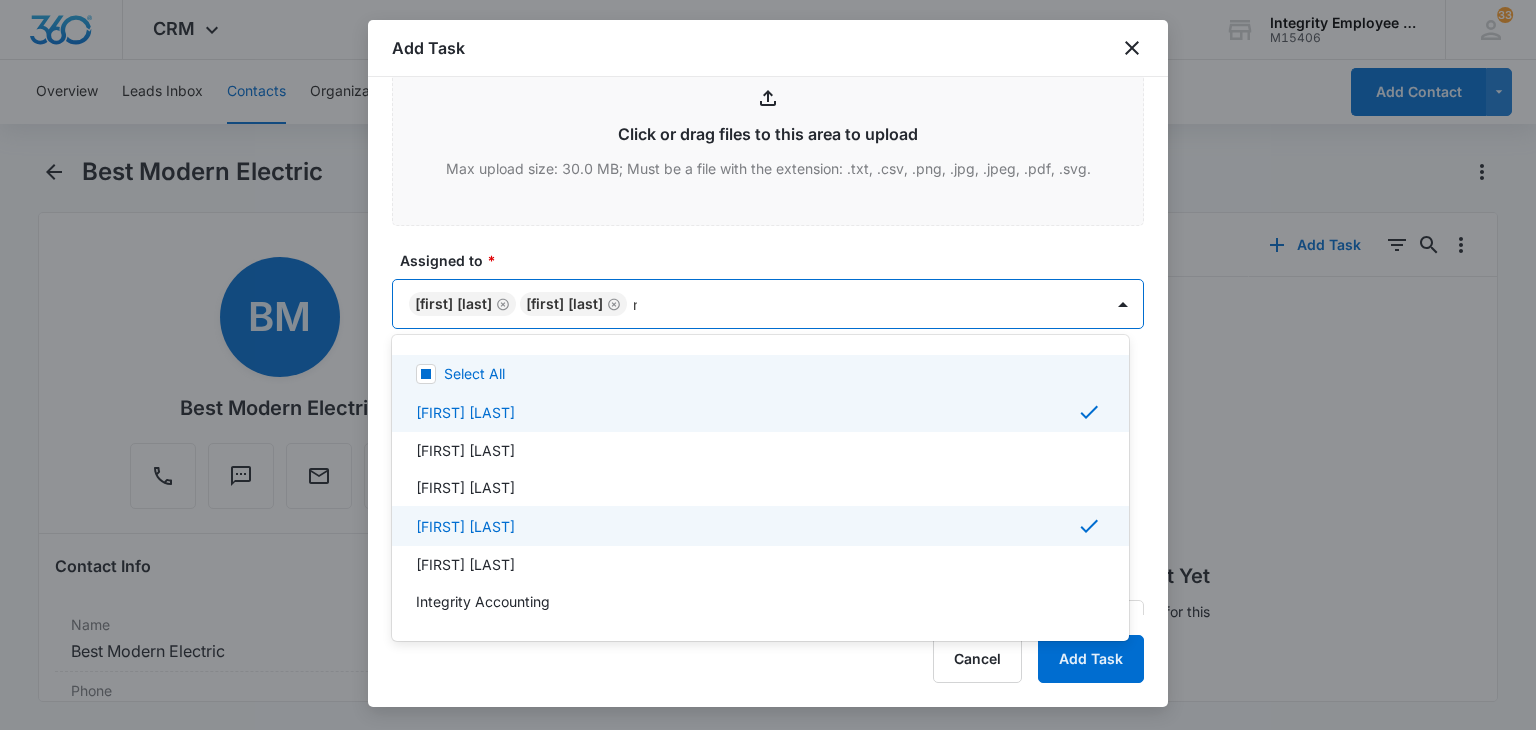 type on "ni" 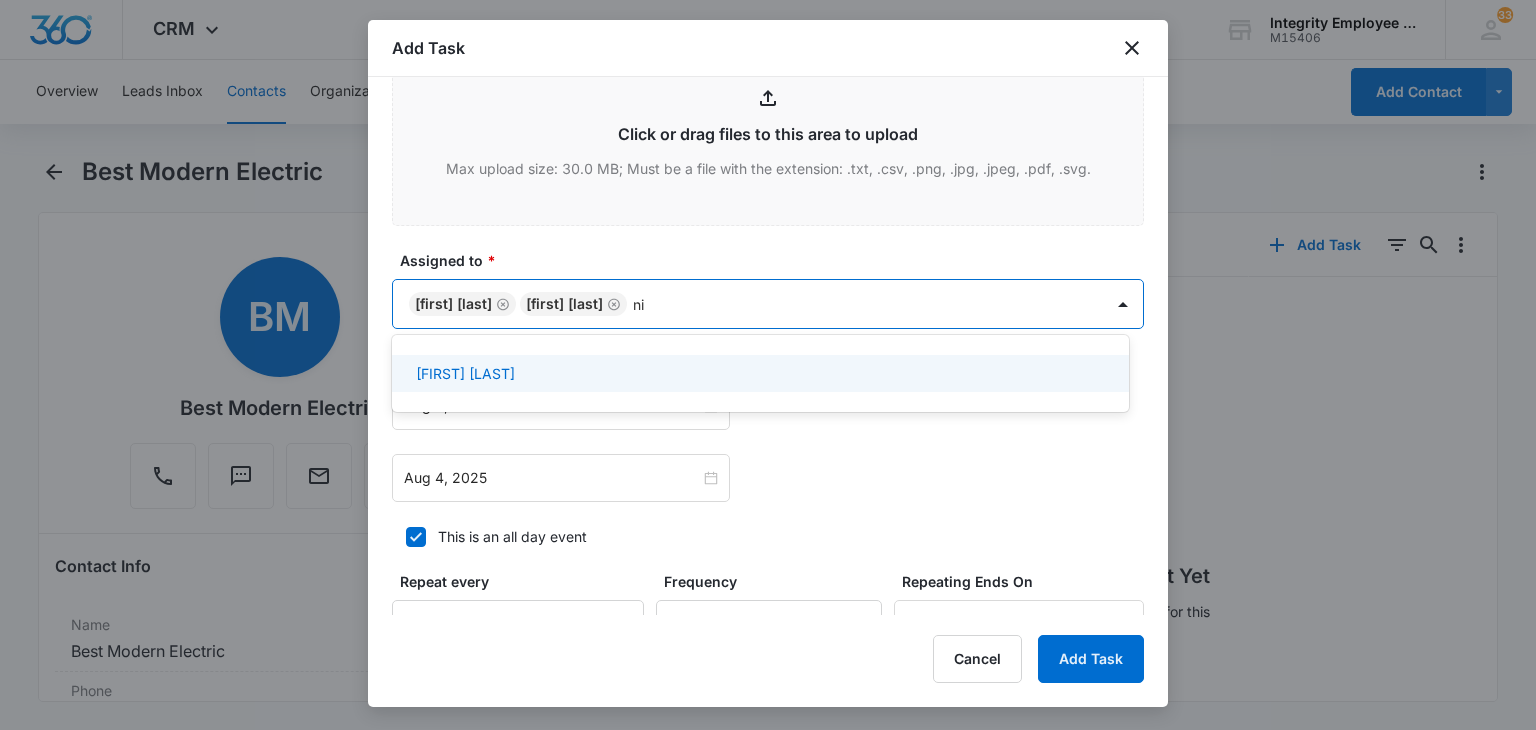 click on "[FIRST] [LAST]" at bounding box center [760, 373] 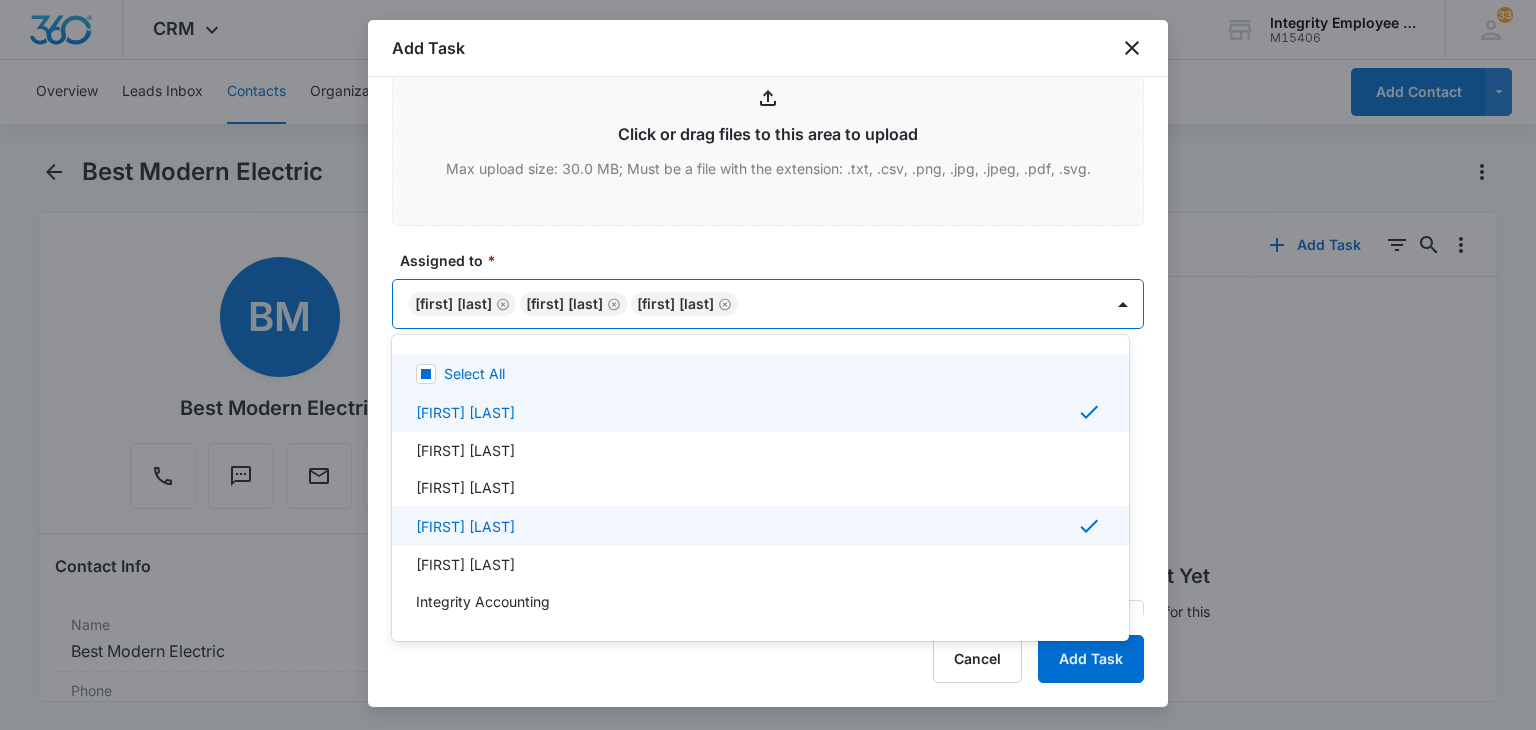 drag, startPoint x: 524, startPoint y: 220, endPoint x: 528, endPoint y: 242, distance: 22.36068 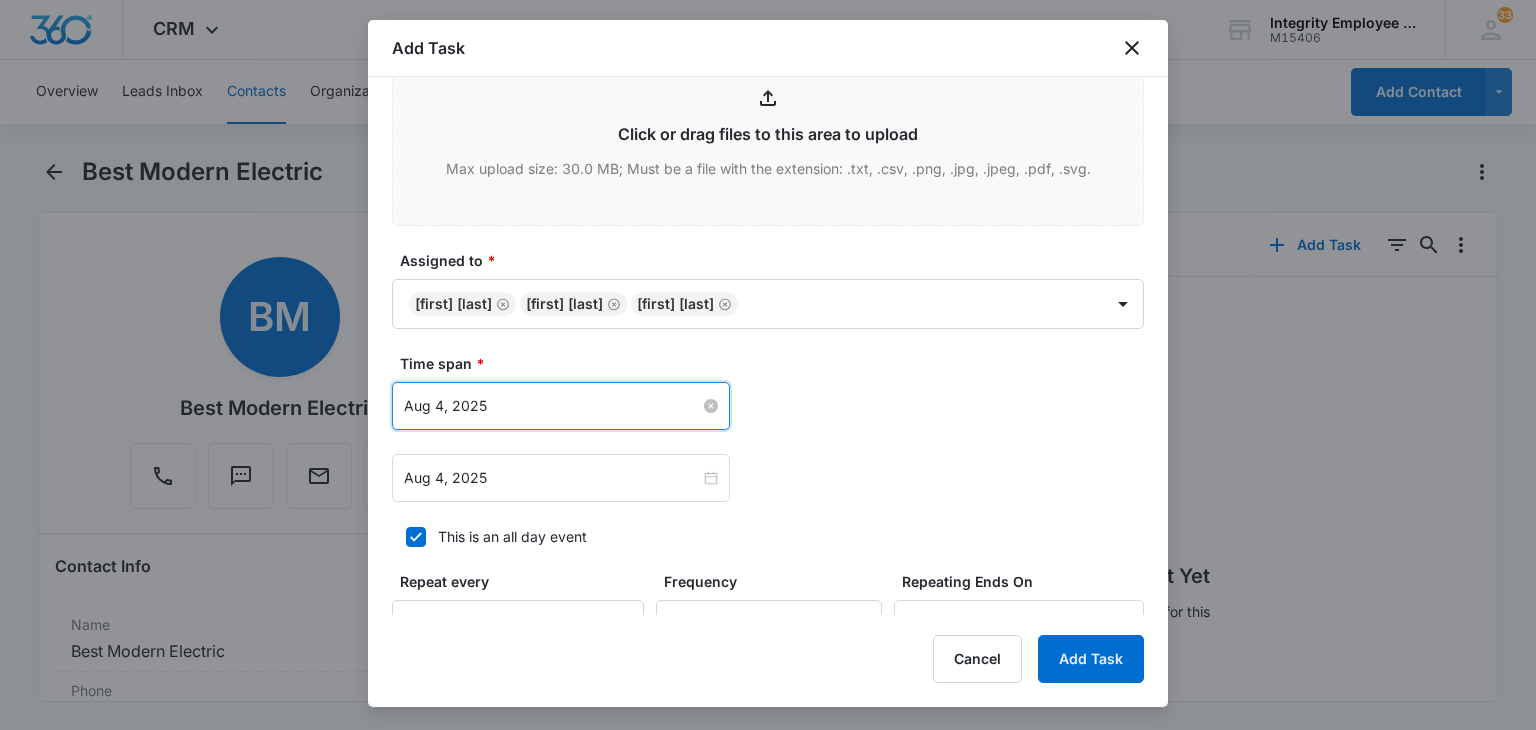 click on "Aug 4, 2025" at bounding box center (552, 406) 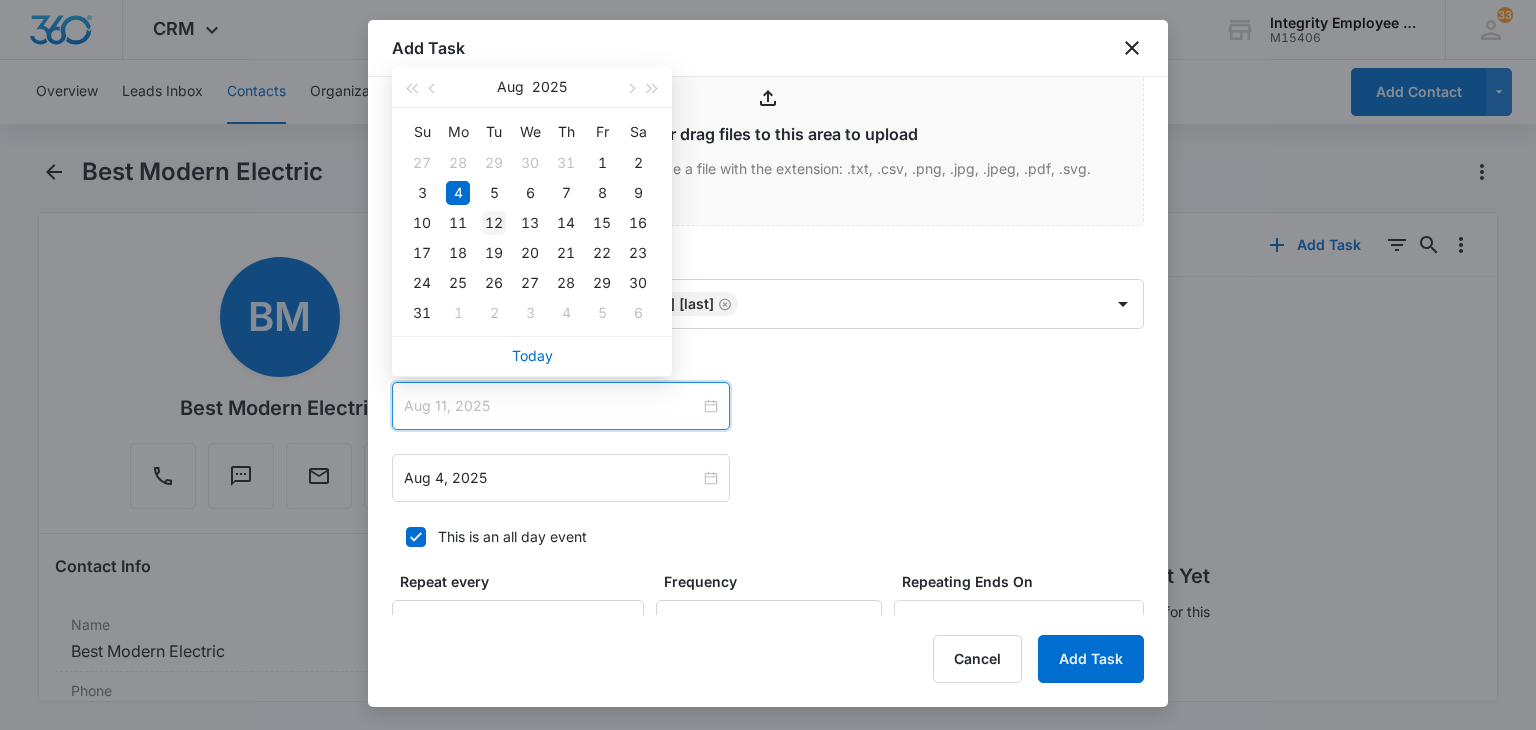 type on "Aug 12, 2025" 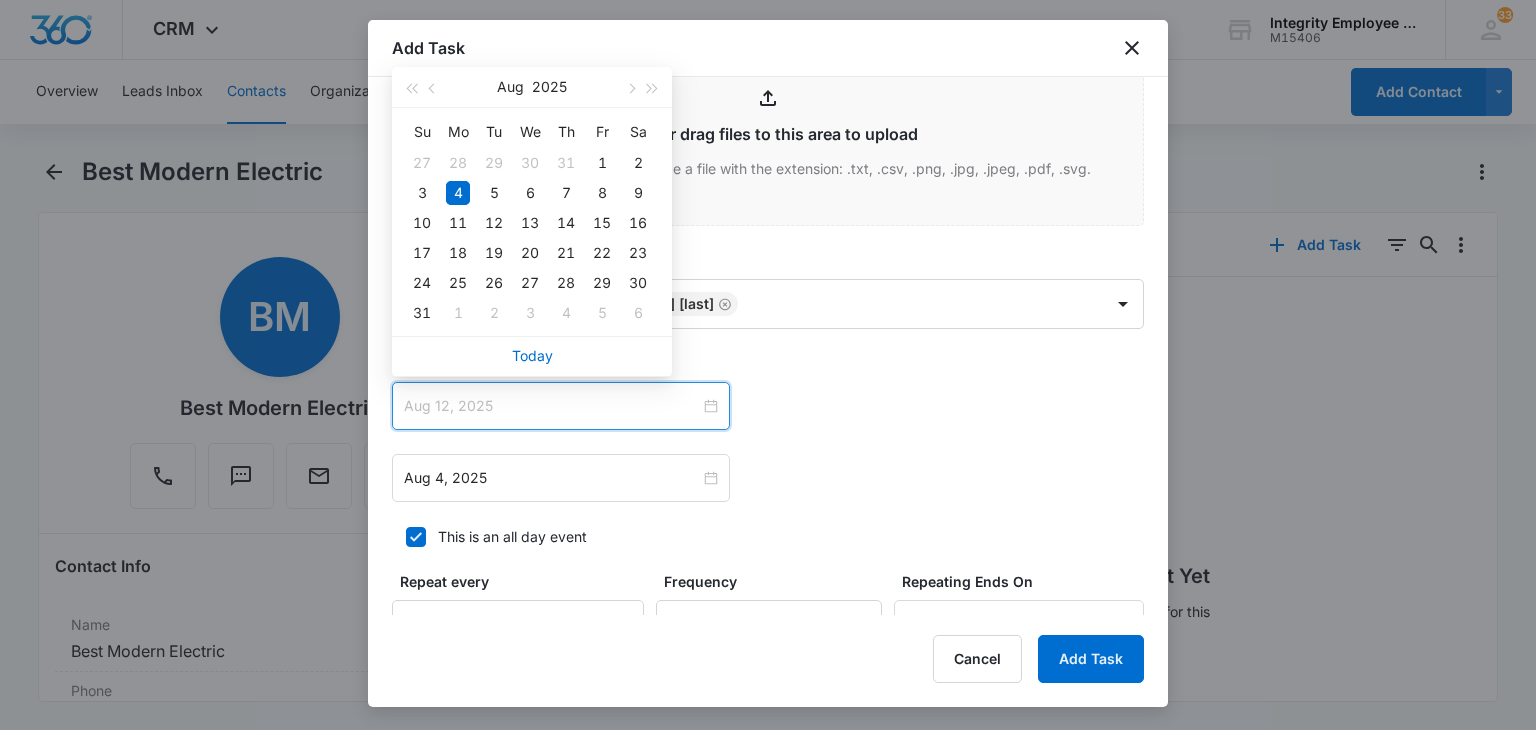 click on "12" at bounding box center [494, 223] 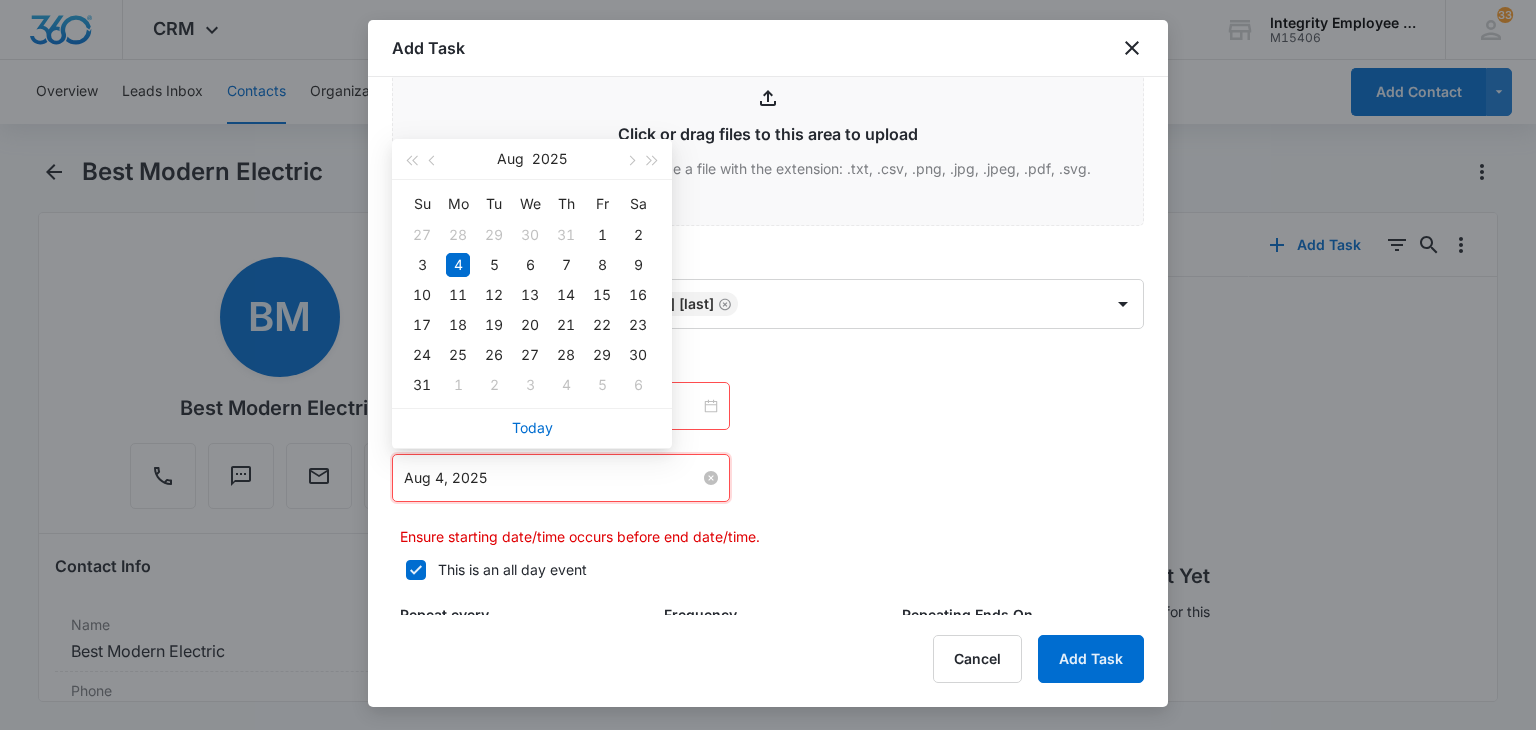 click on "Aug 4, 2025" at bounding box center [552, 478] 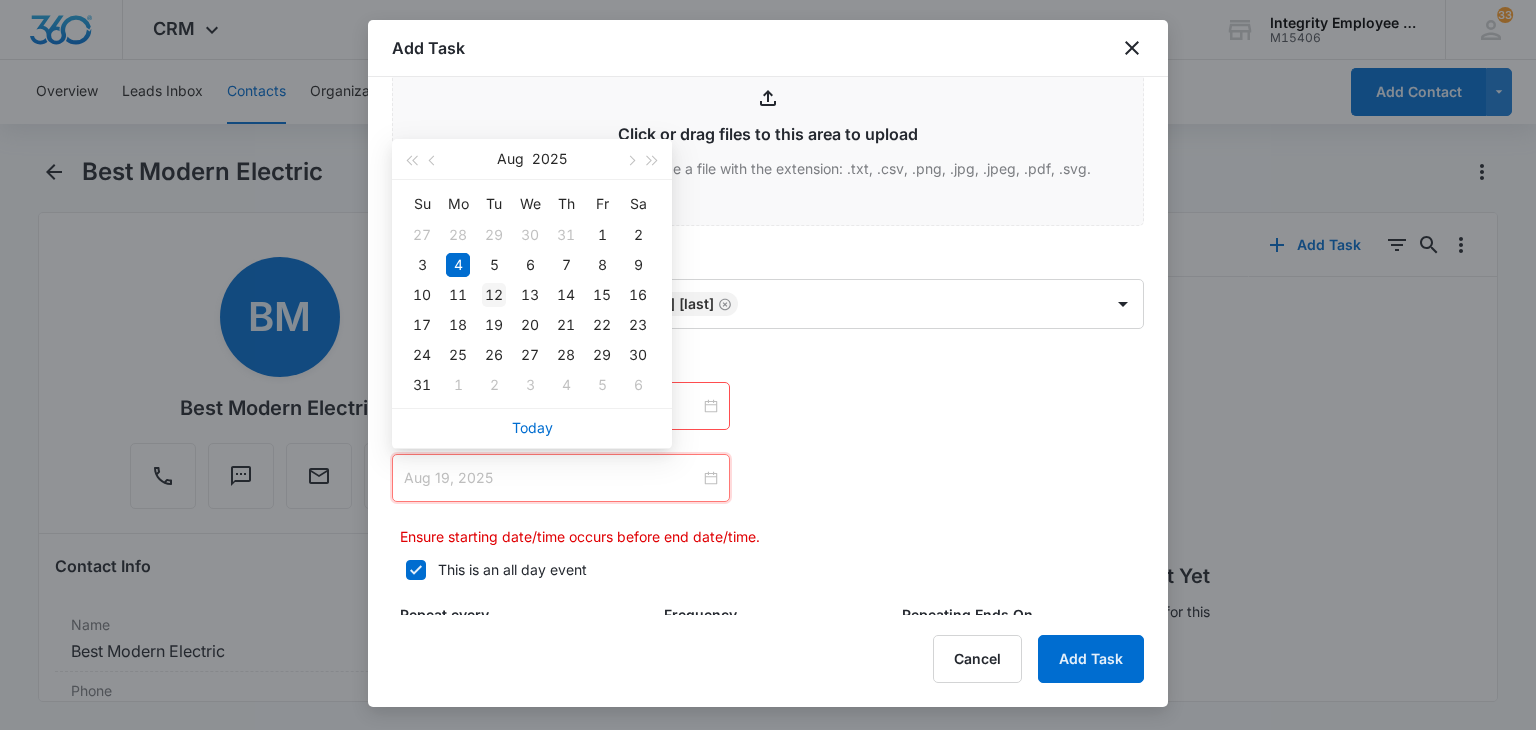 type on "Aug 12, 2025" 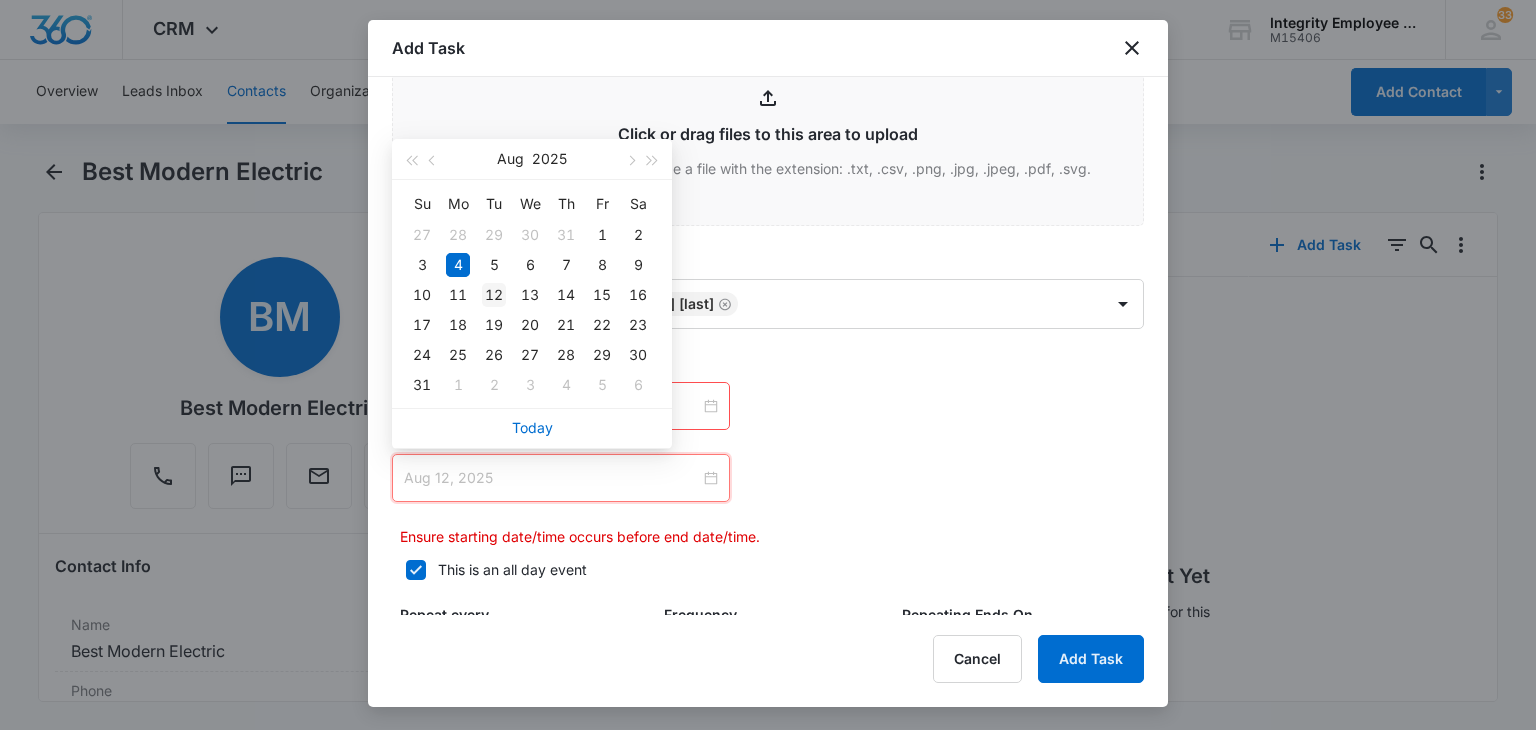 click on "12" at bounding box center [494, 295] 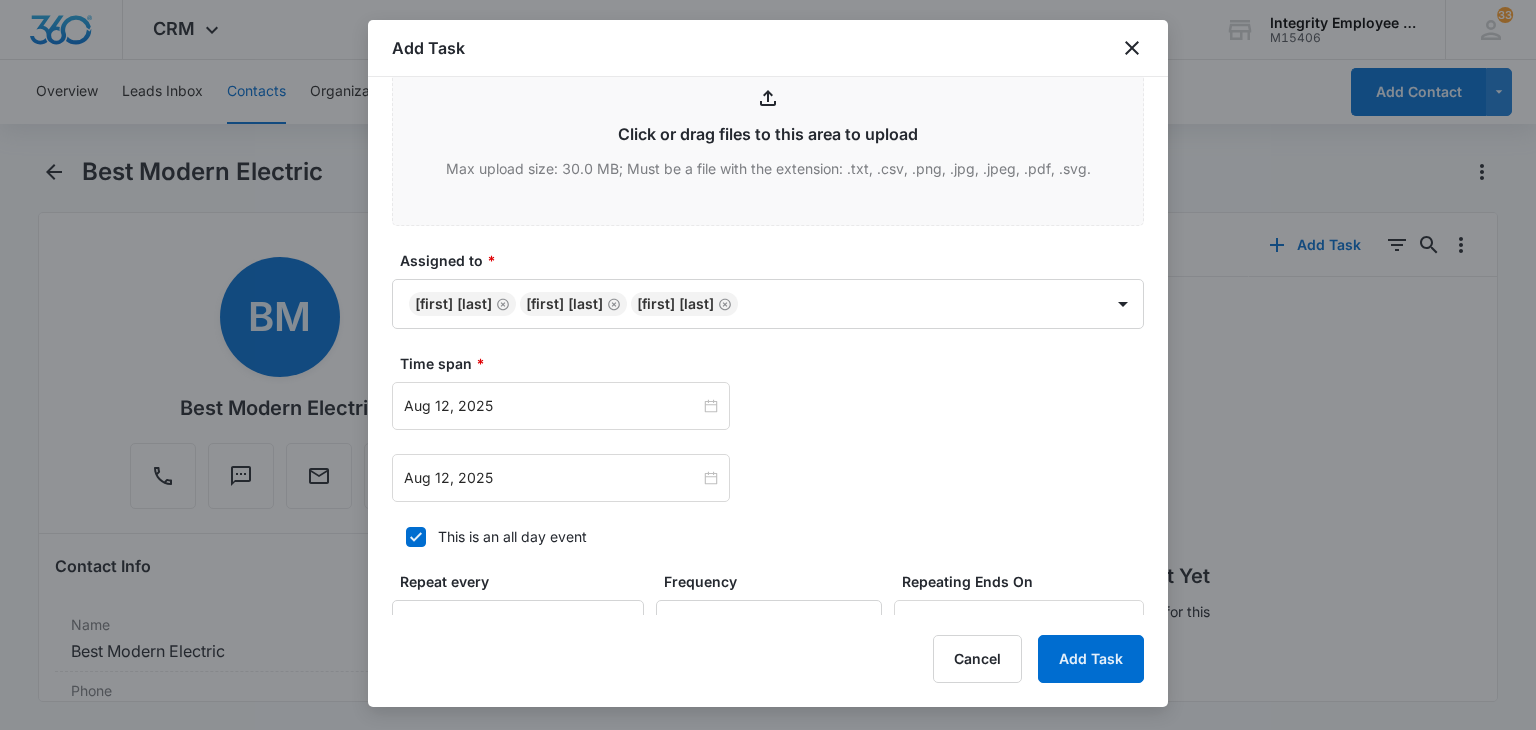 click on "This is an all day event" at bounding box center (512, 536) 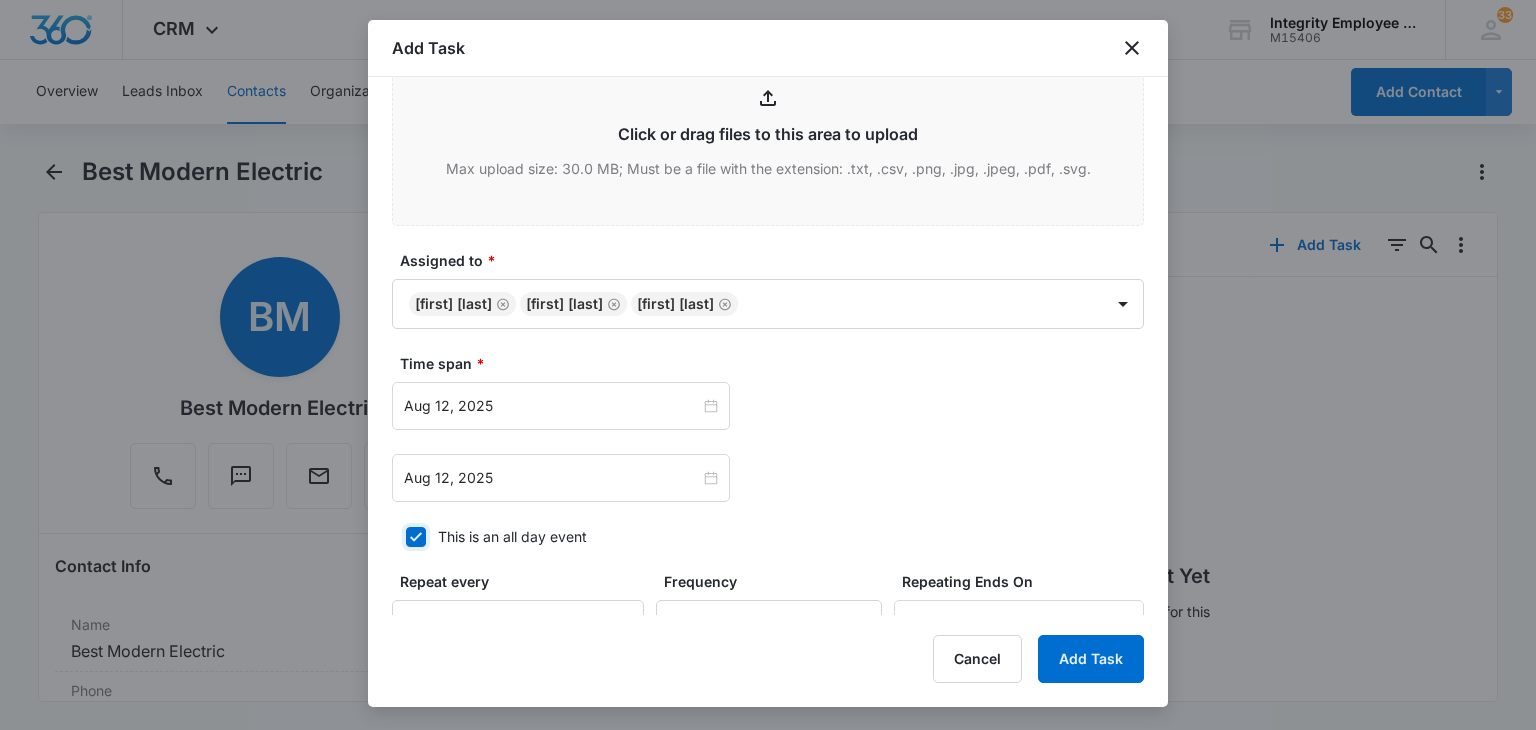 click on "This is an all day event" at bounding box center (399, 537) 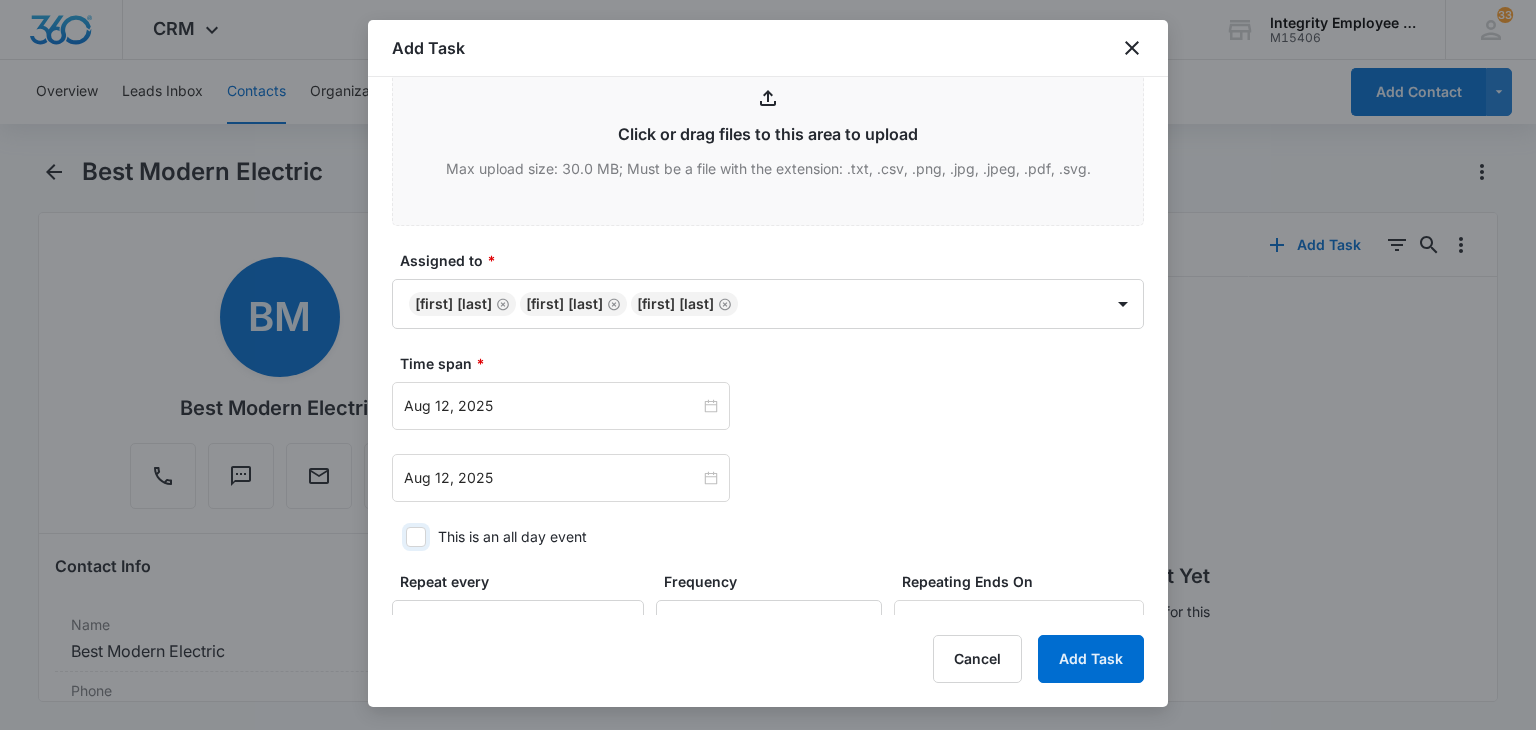 checkbox on "false" 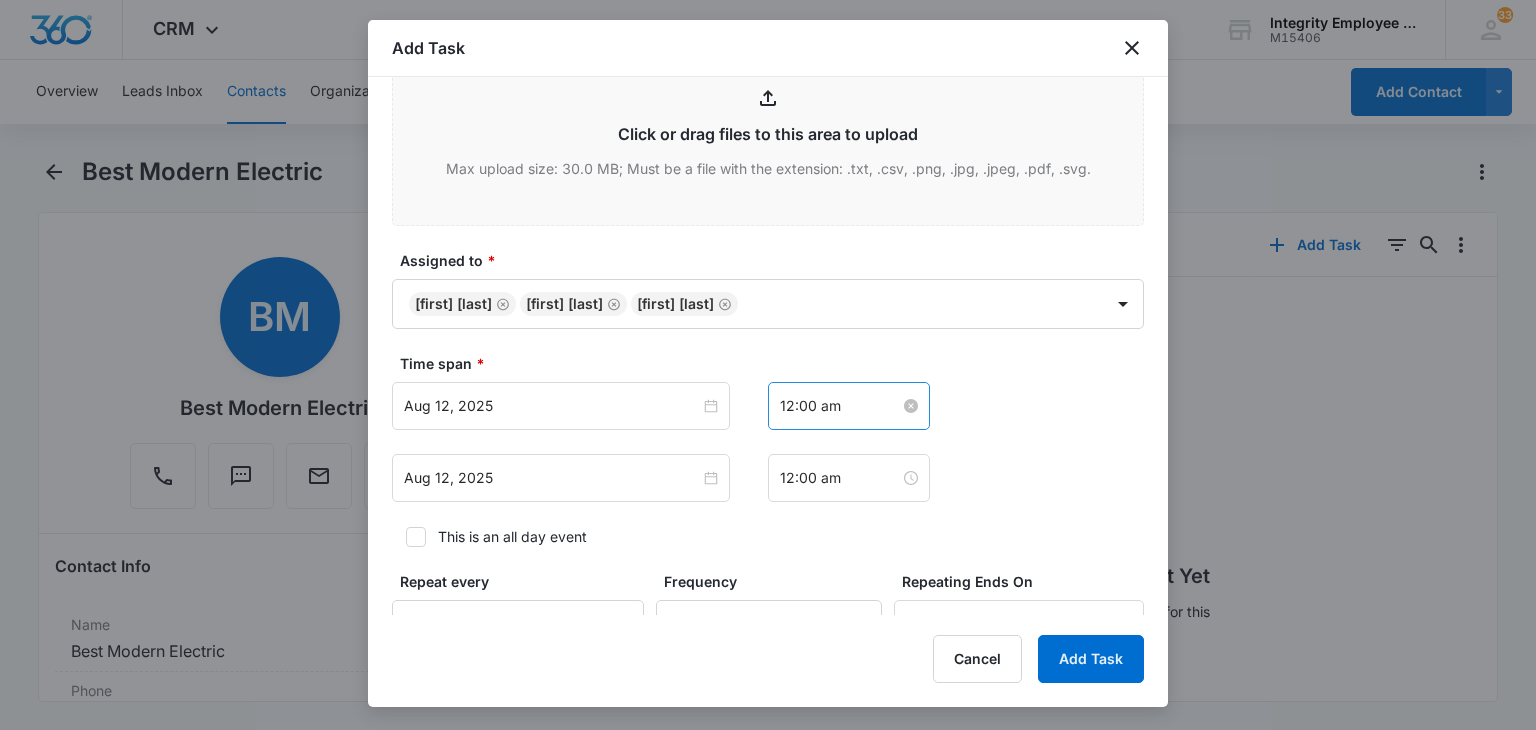 click on "12:00 am" at bounding box center (840, 406) 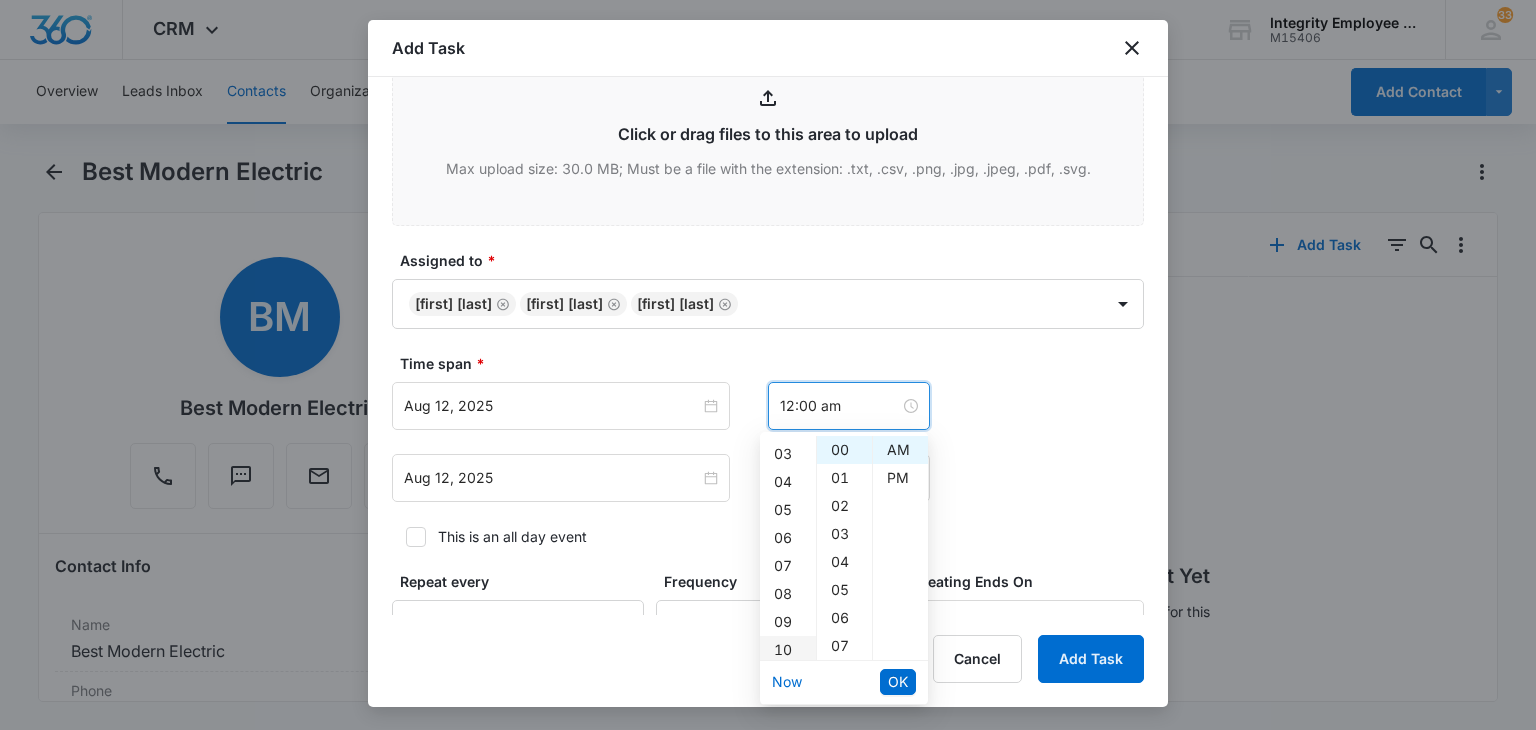 click on "10" at bounding box center [788, 650] 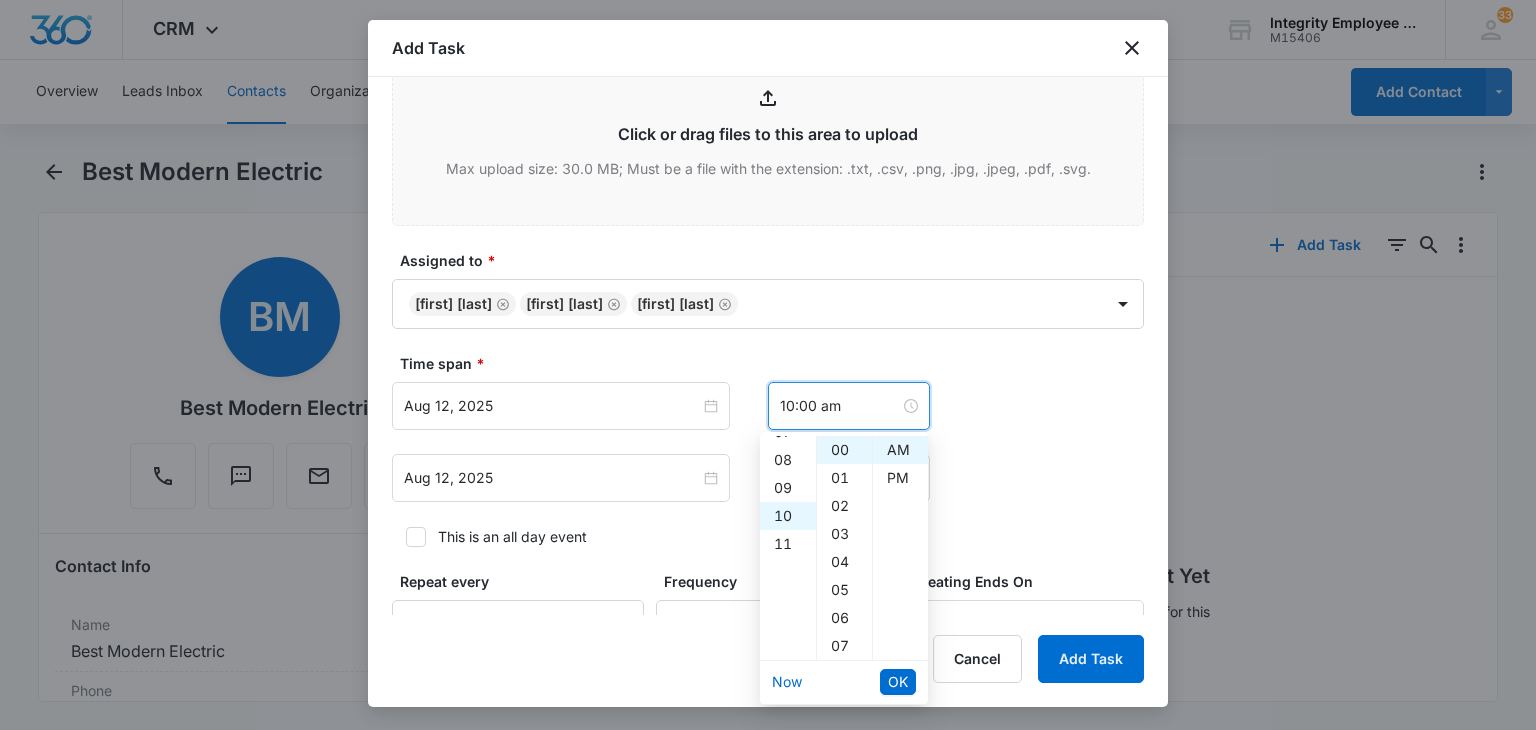 scroll, scrollTop: 280, scrollLeft: 0, axis: vertical 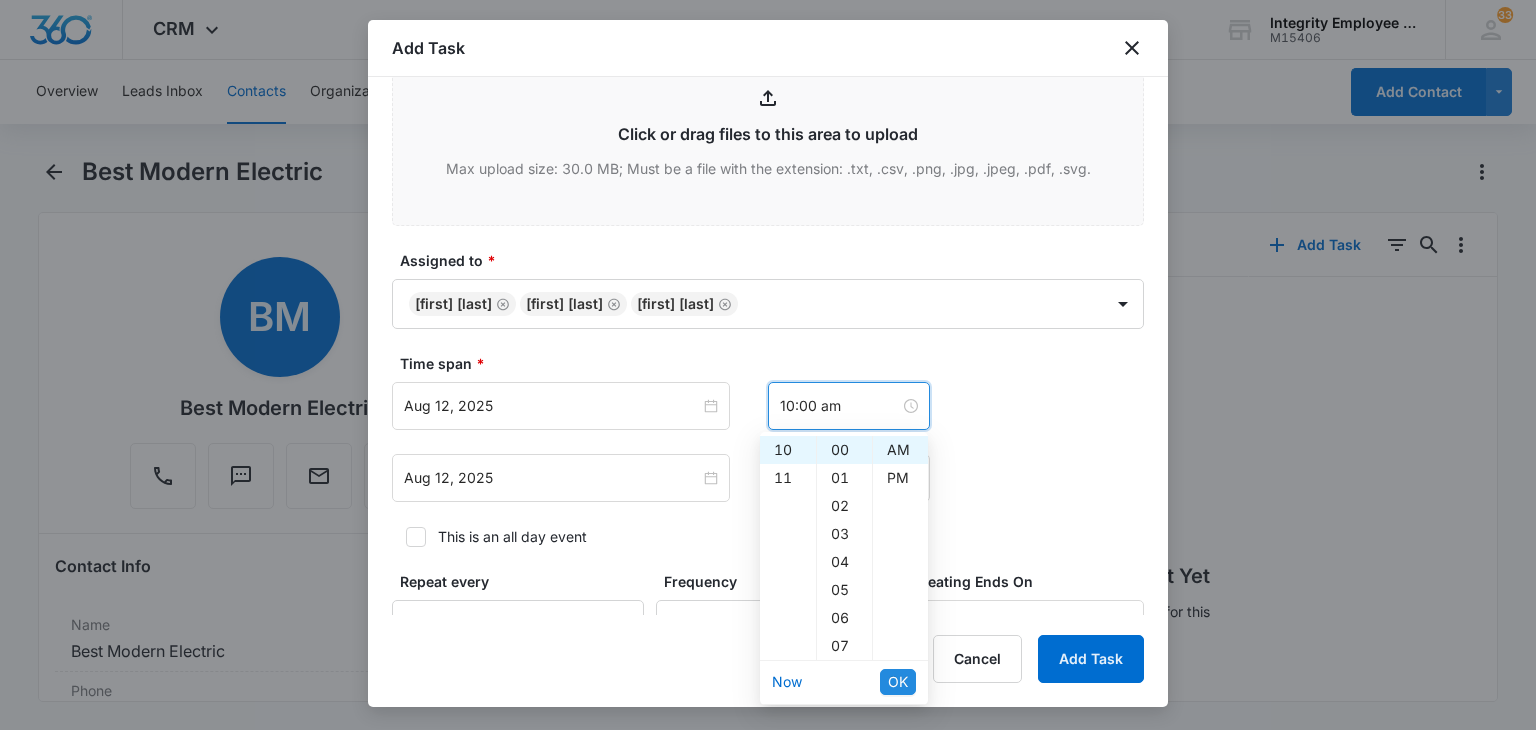 click on "OK" at bounding box center (898, 682) 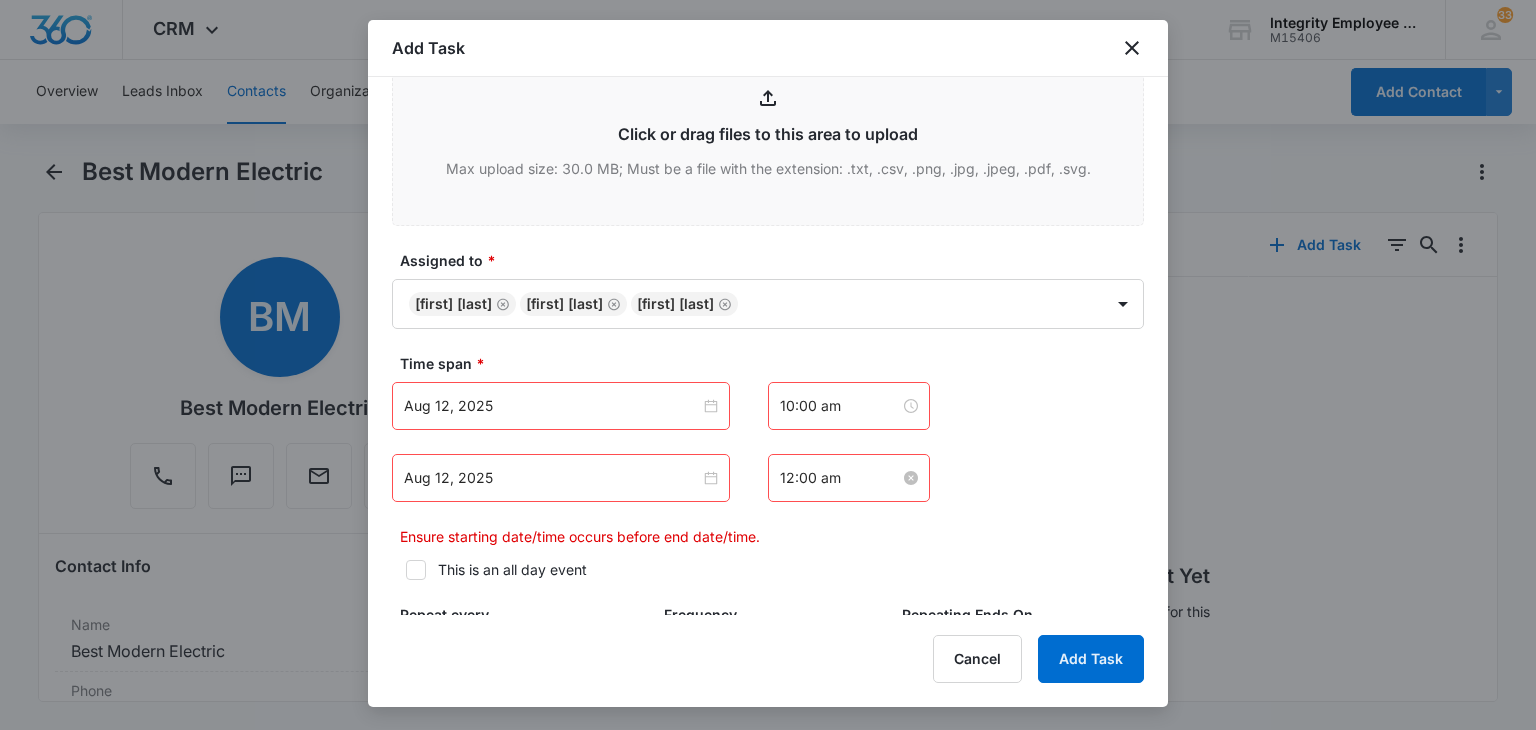 drag, startPoint x: 783, startPoint y: 445, endPoint x: 788, endPoint y: 467, distance: 22.561028 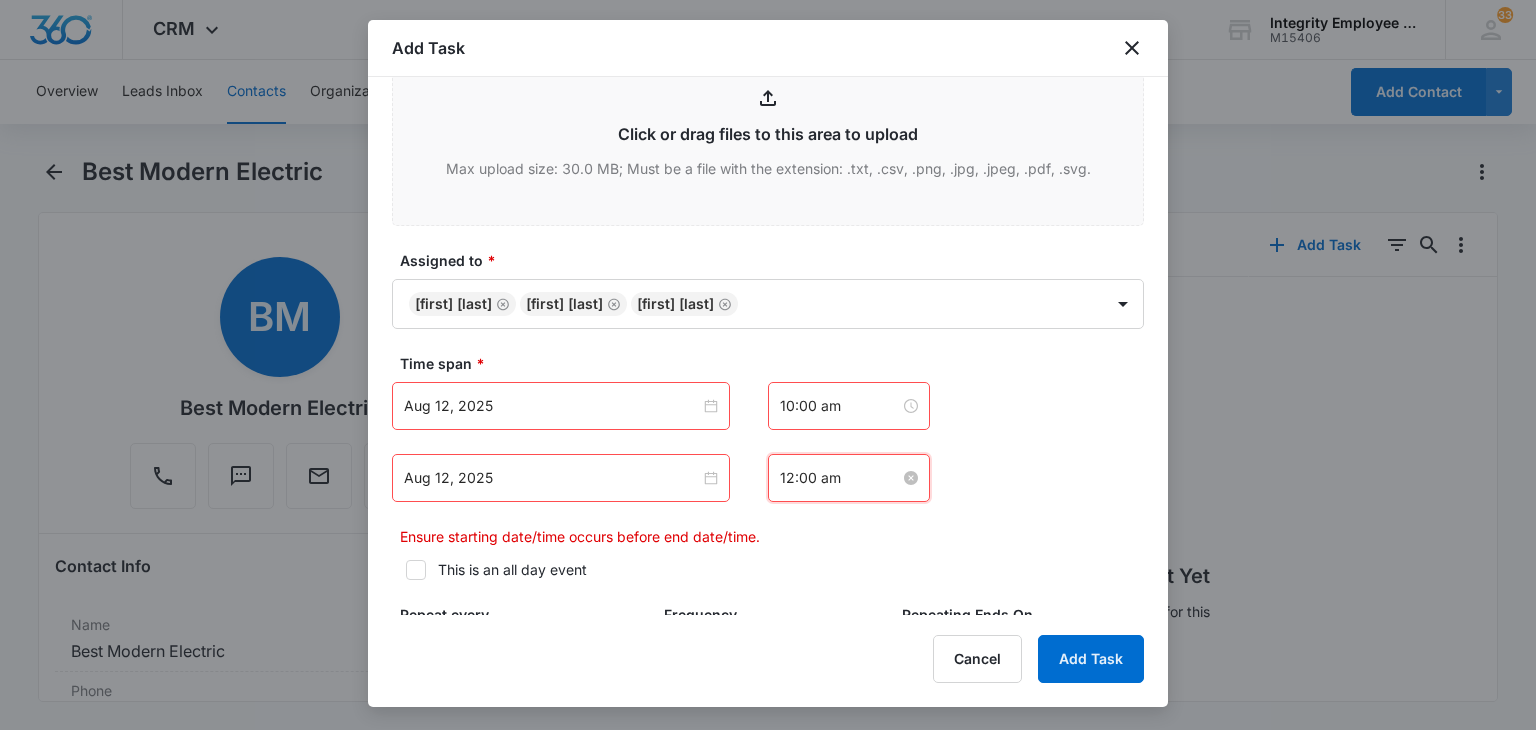 click on "12:00 am" at bounding box center (840, 478) 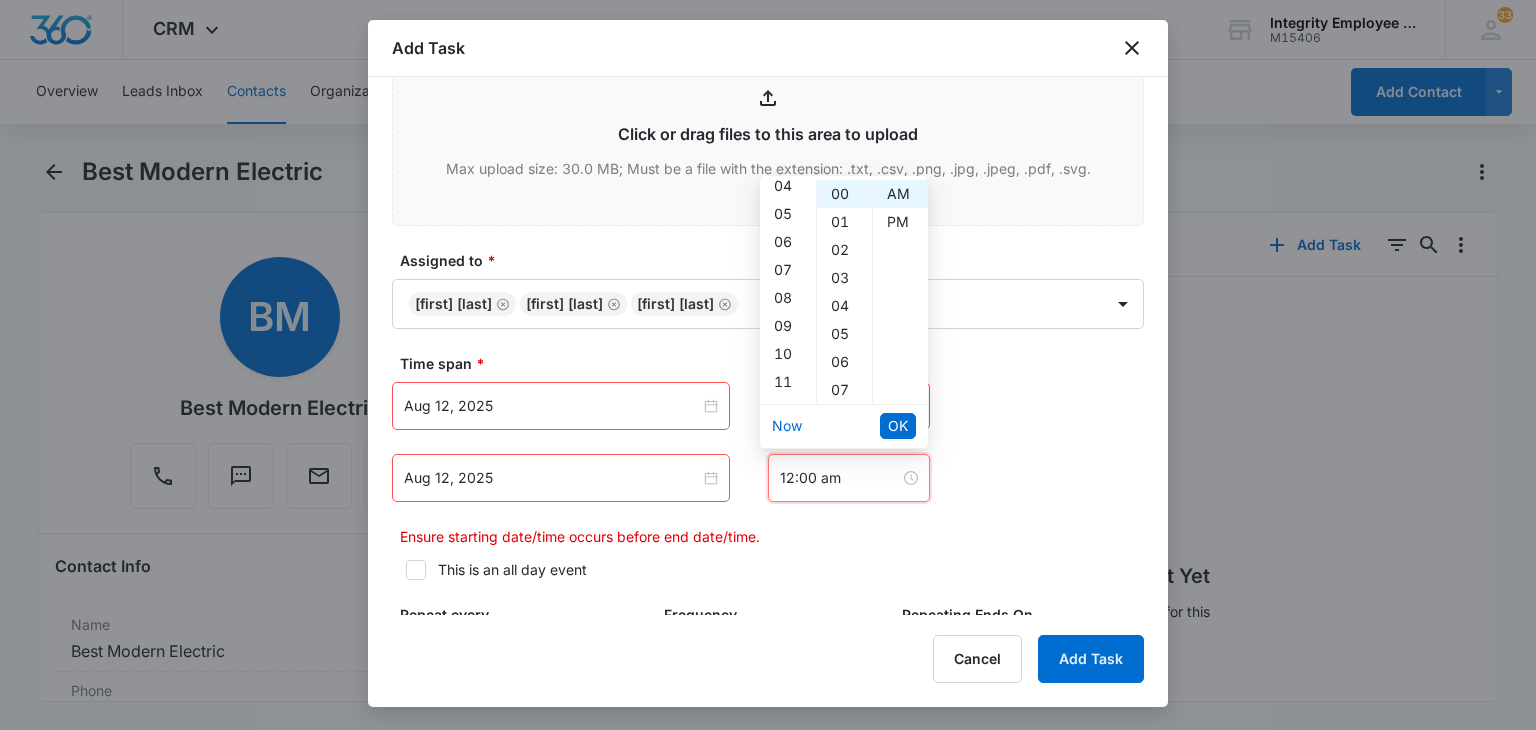 drag, startPoint x: 786, startPoint y: 379, endPoint x: 799, endPoint y: 383, distance: 13.601471 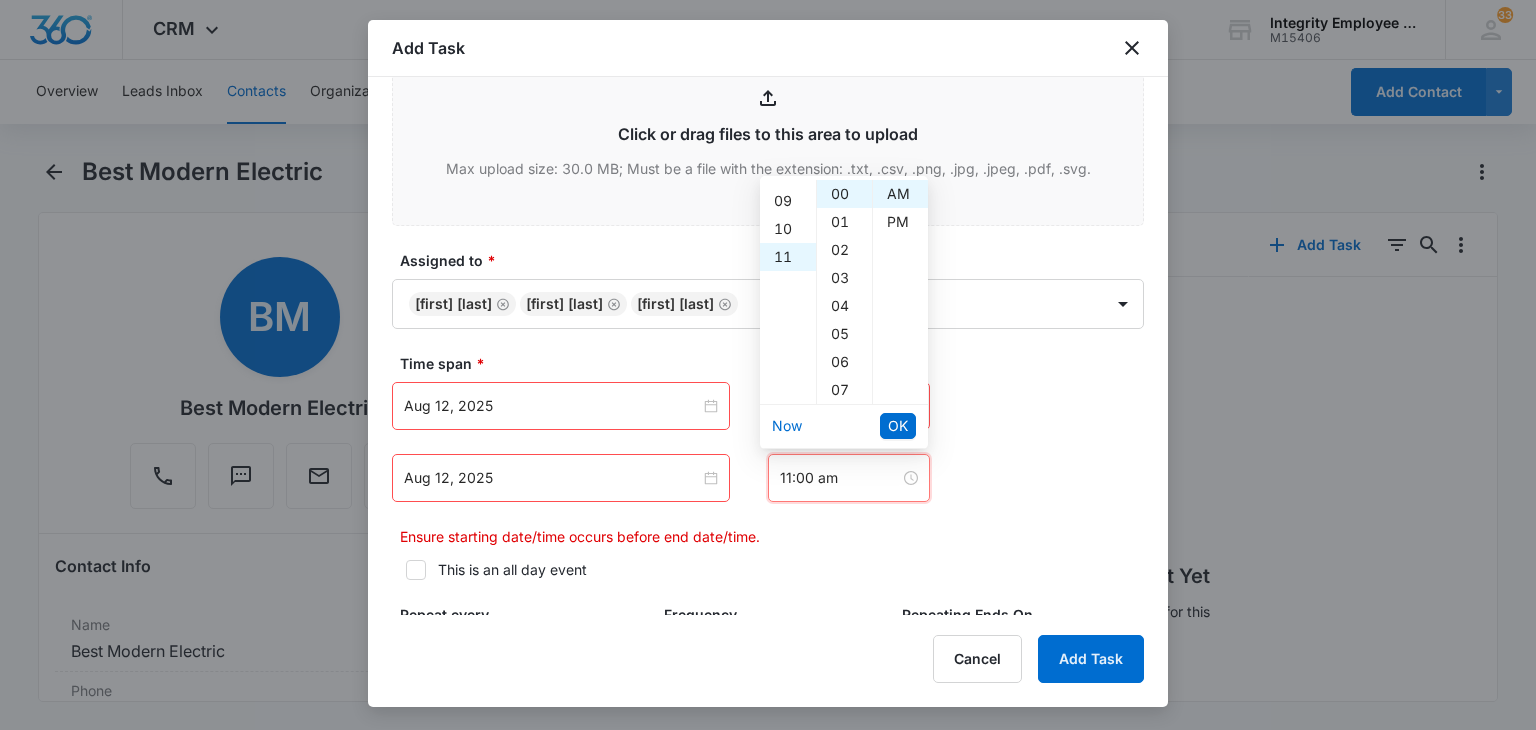 scroll, scrollTop: 308, scrollLeft: 0, axis: vertical 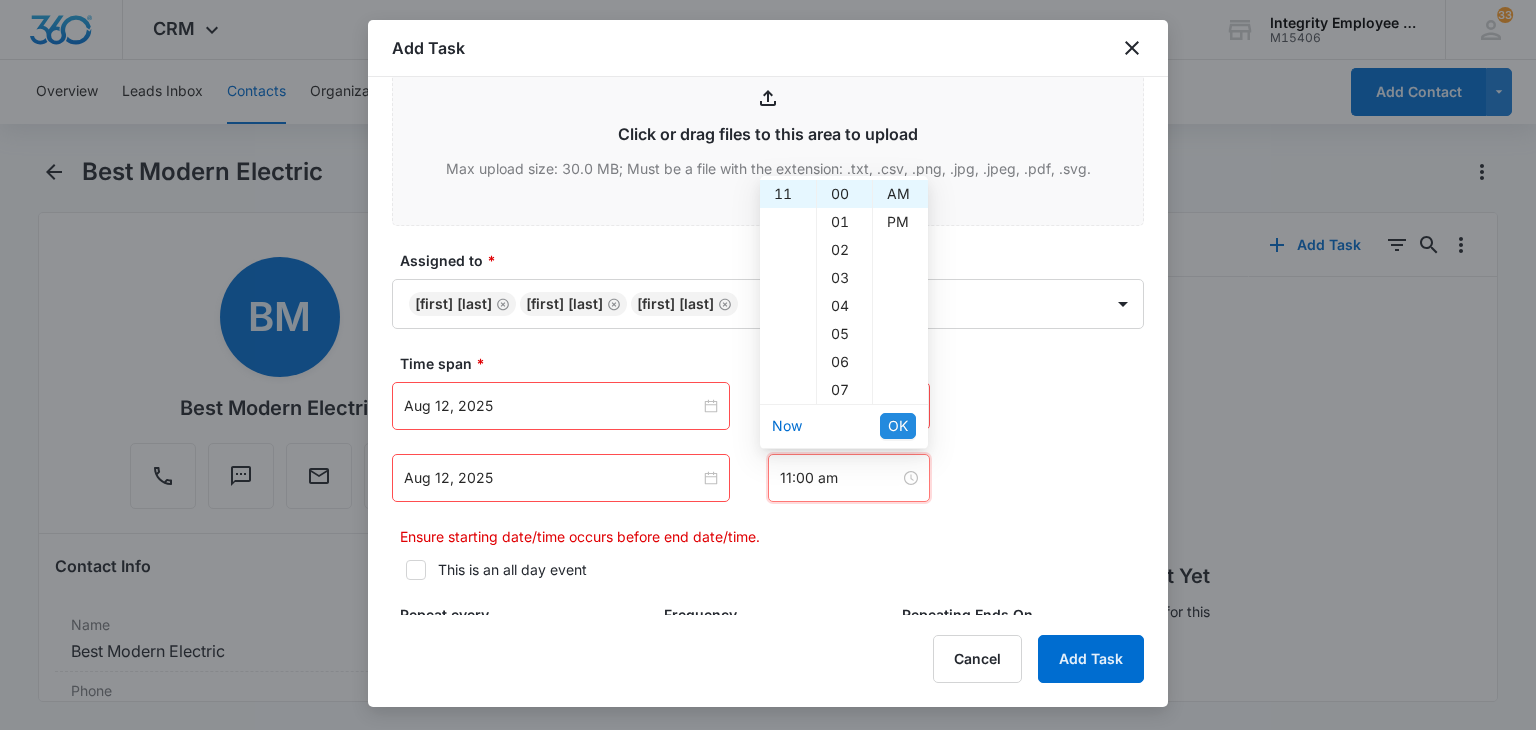 click on "OK" at bounding box center (898, 426) 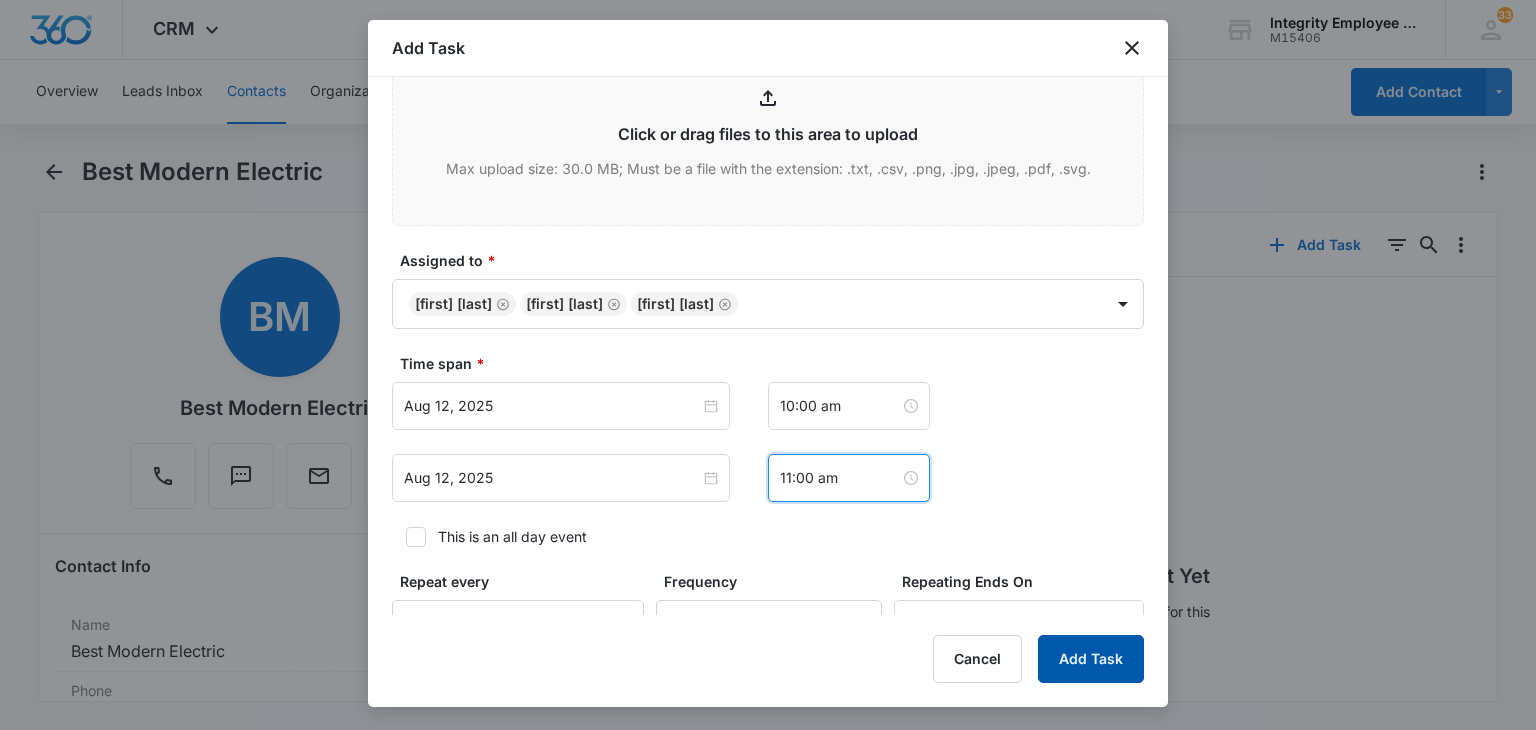click on "Add Task" at bounding box center (1091, 659) 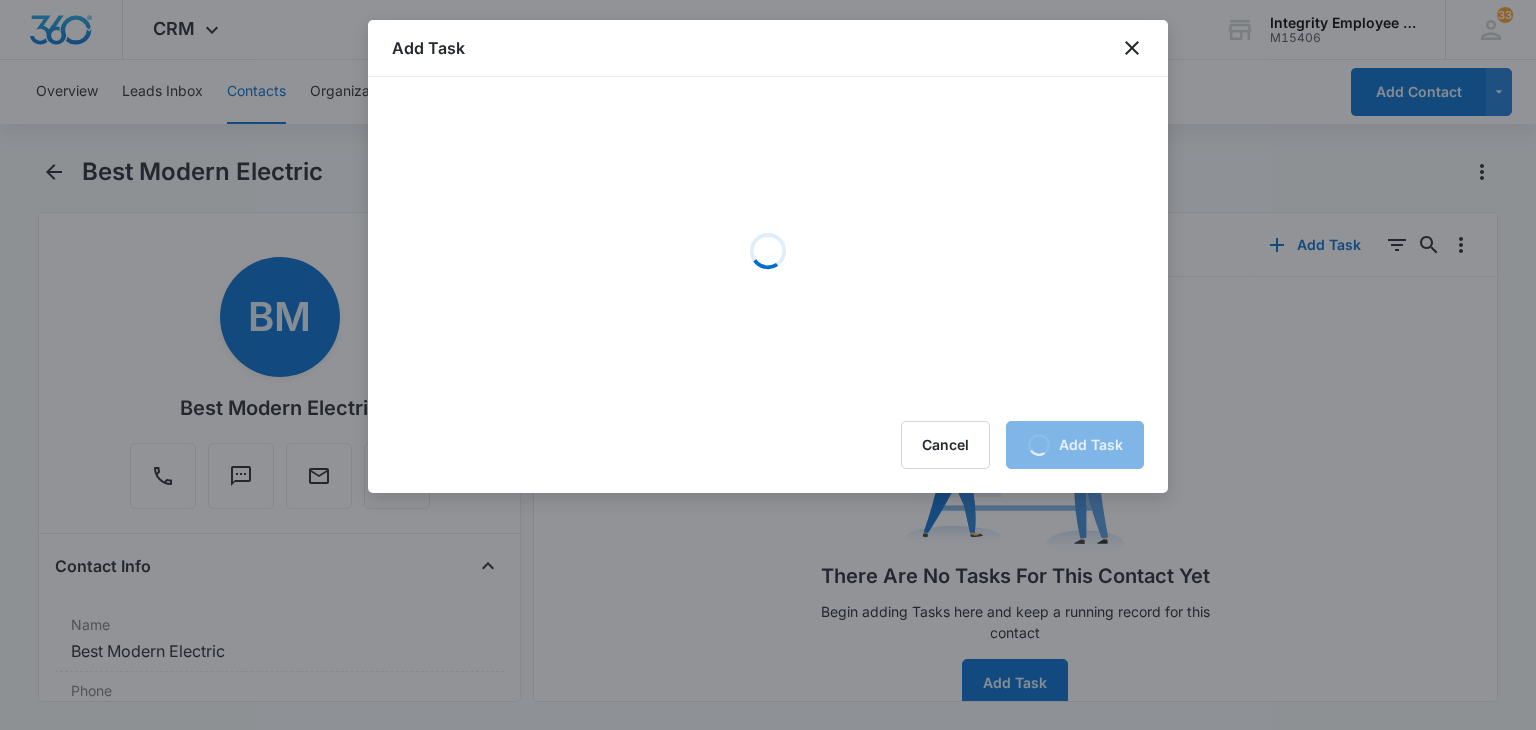 scroll, scrollTop: 0, scrollLeft: 0, axis: both 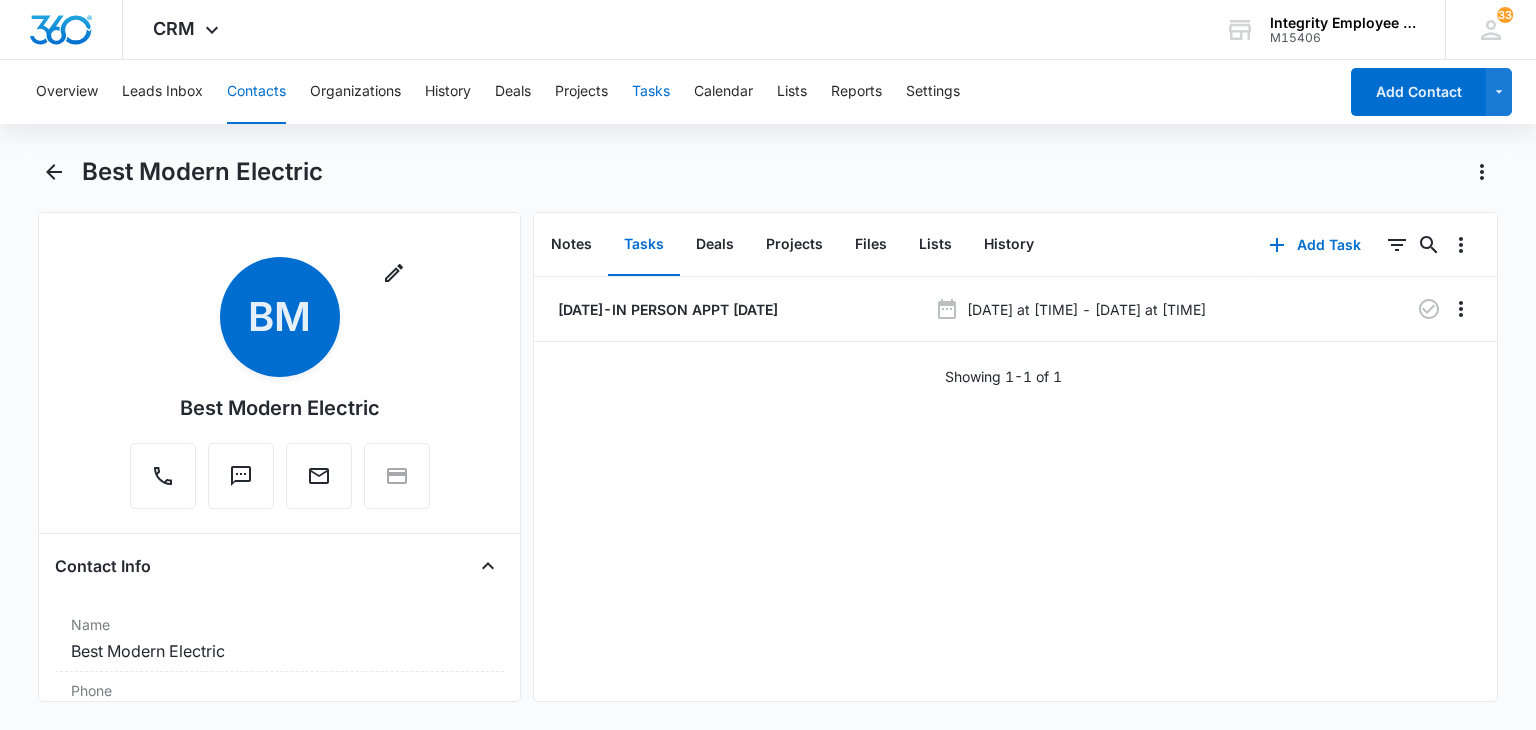click on "Tasks" at bounding box center [651, 92] 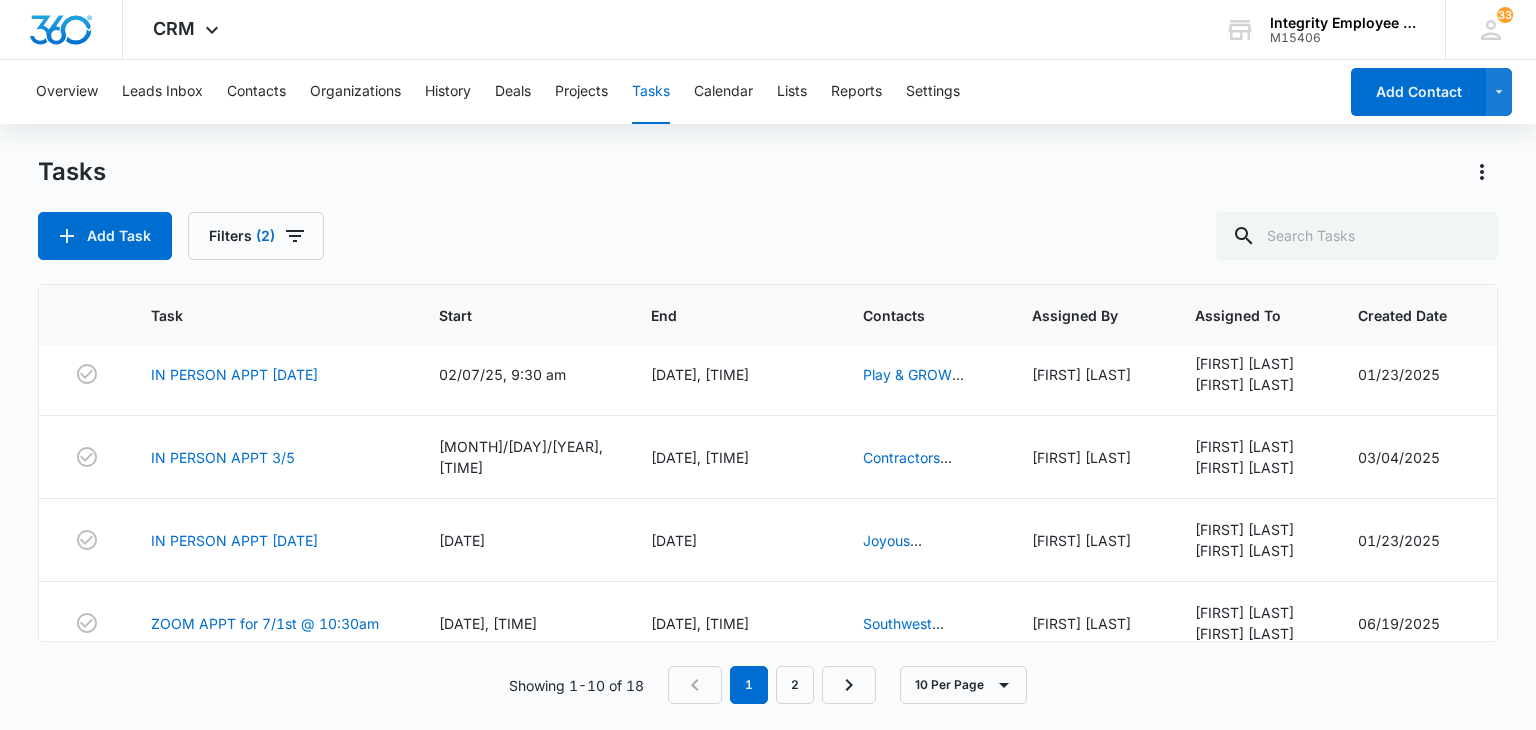scroll, scrollTop: 545, scrollLeft: 0, axis: vertical 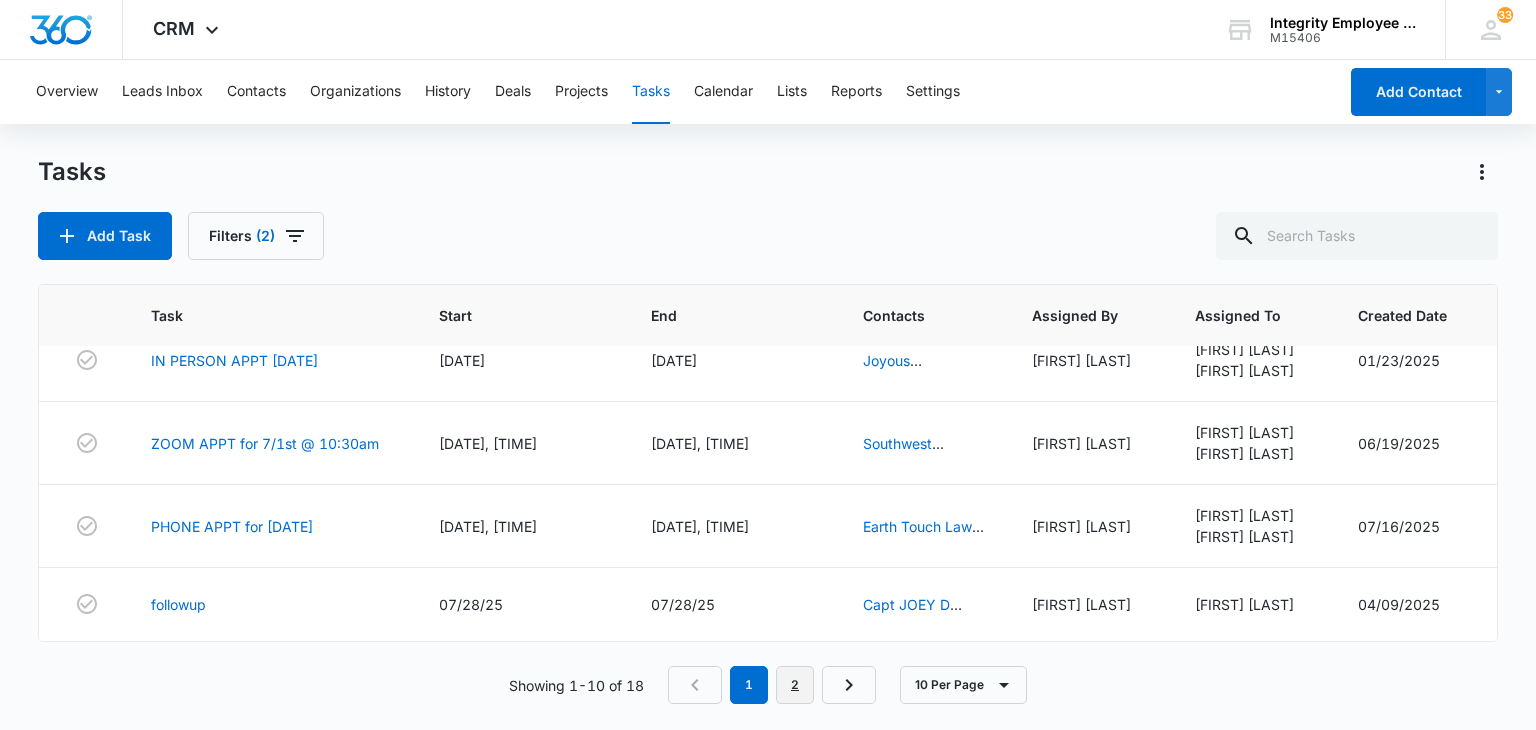 click on "2" at bounding box center [795, 685] 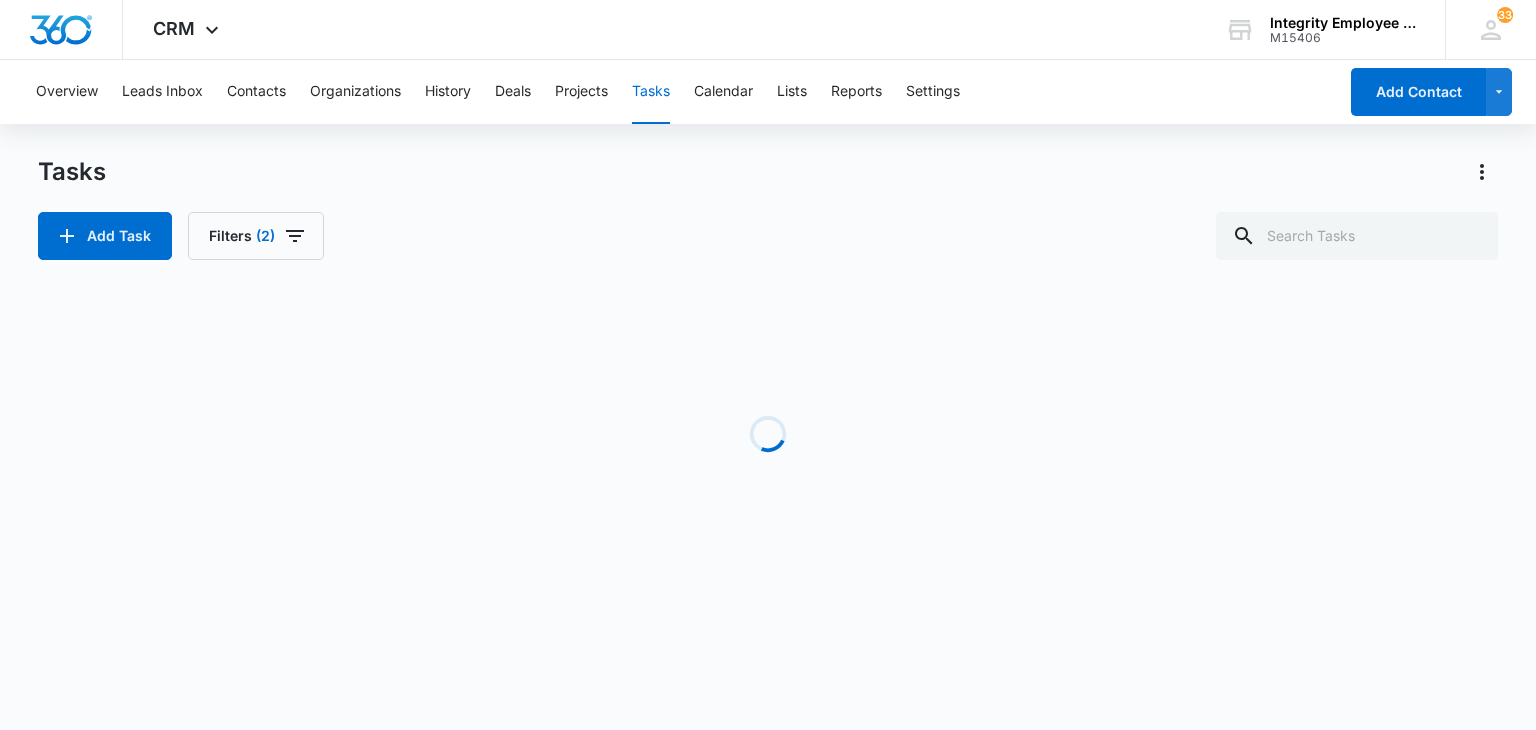 scroll, scrollTop: 401, scrollLeft: 0, axis: vertical 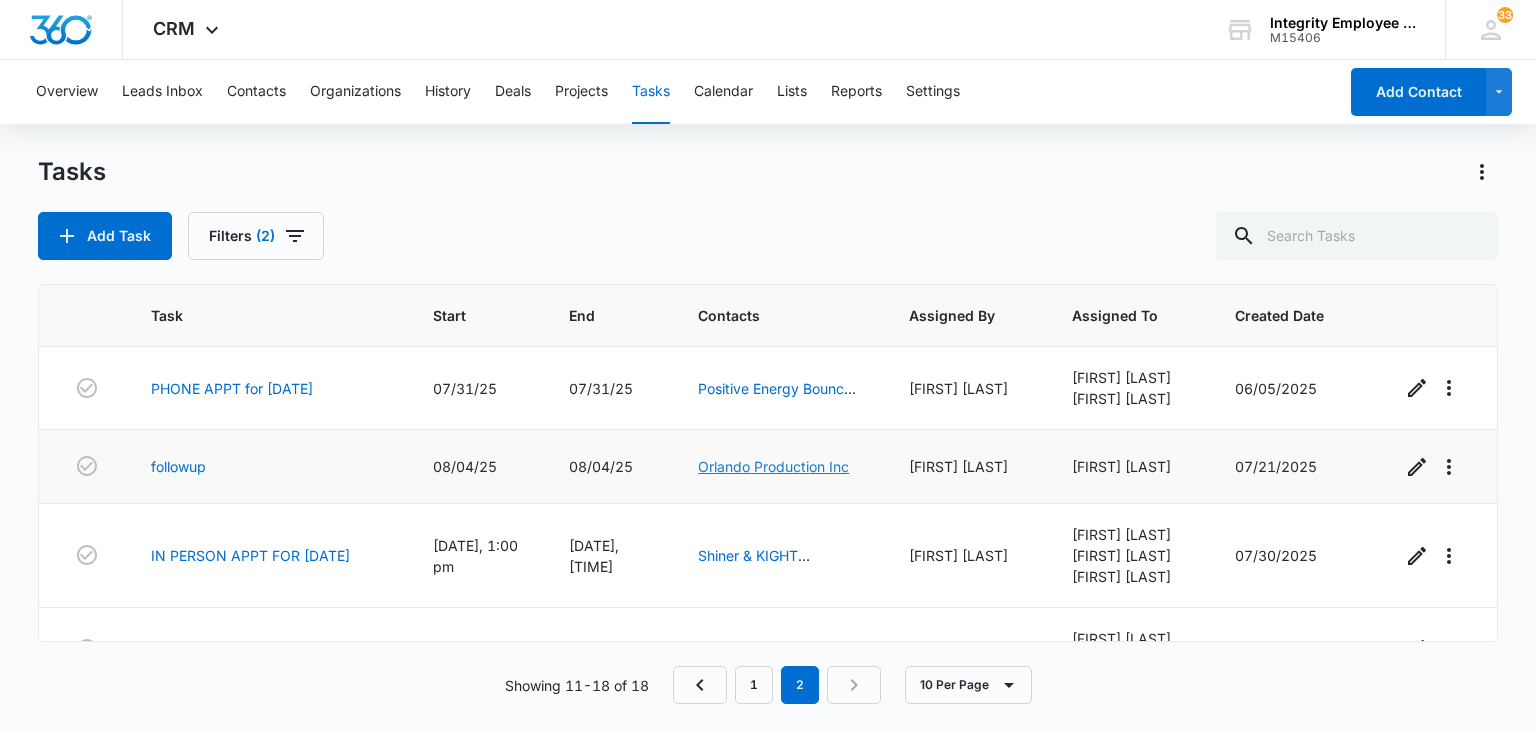 click on "Orlando Production Inc" at bounding box center [773, 466] 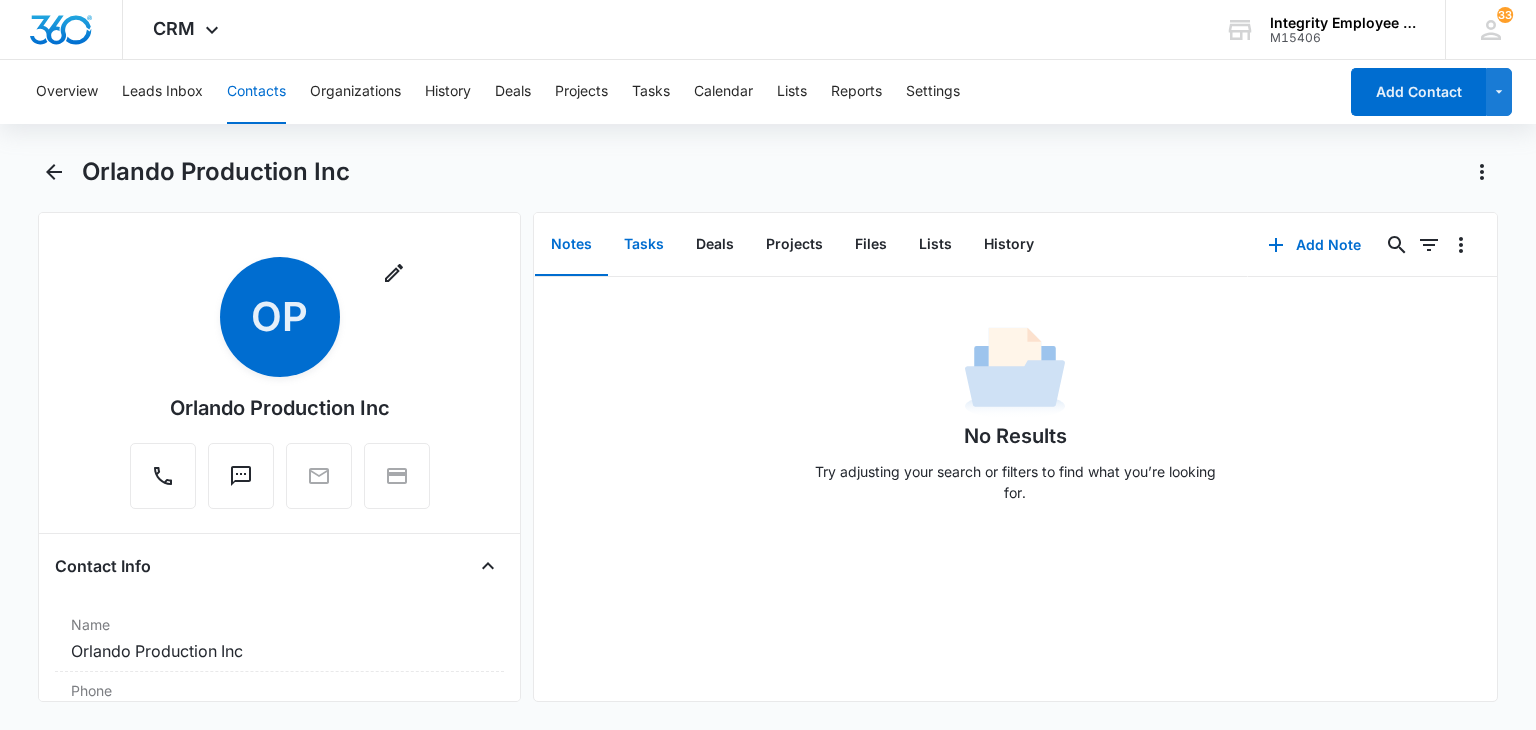click on "Tasks" at bounding box center (644, 245) 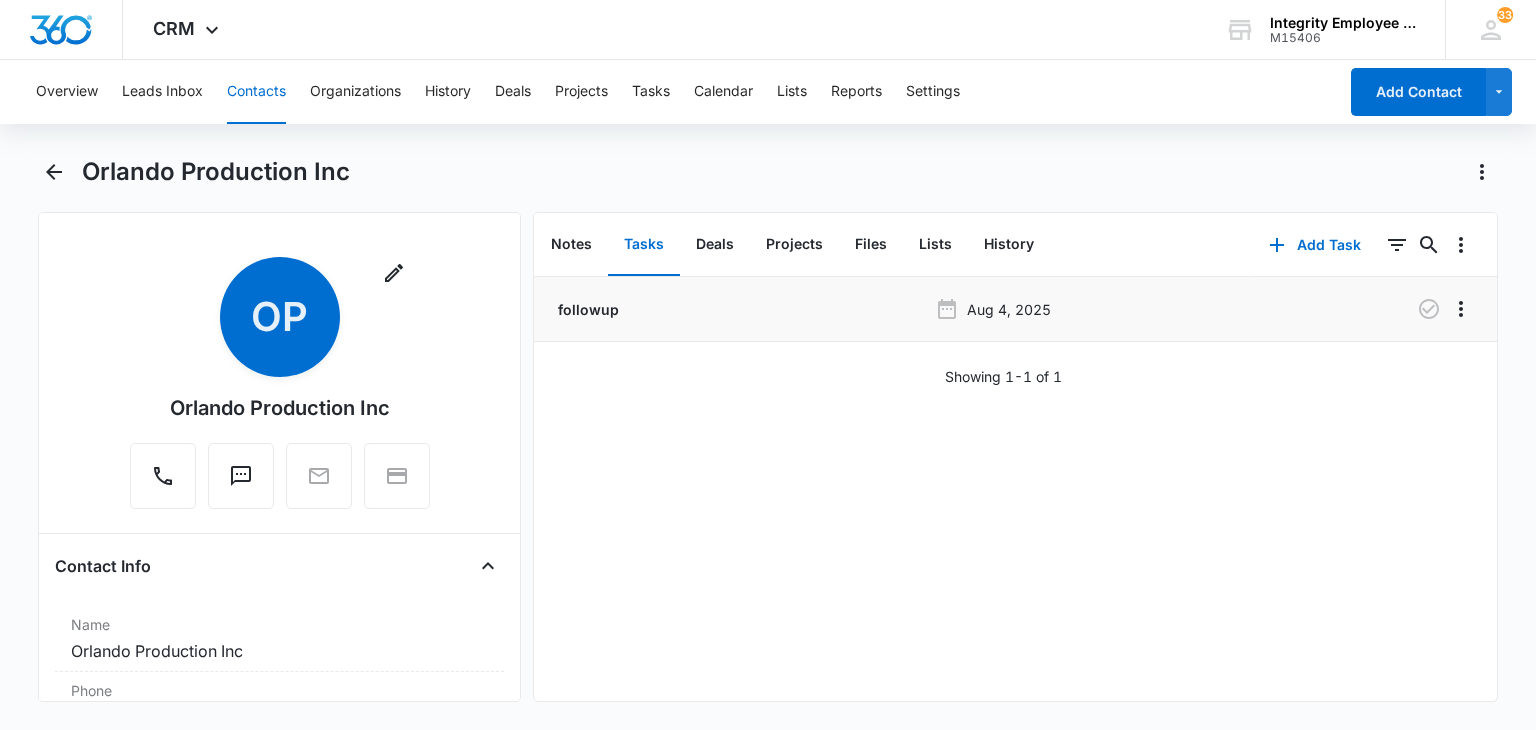 click on "followup Aug 4, 2025" at bounding box center [1015, 309] 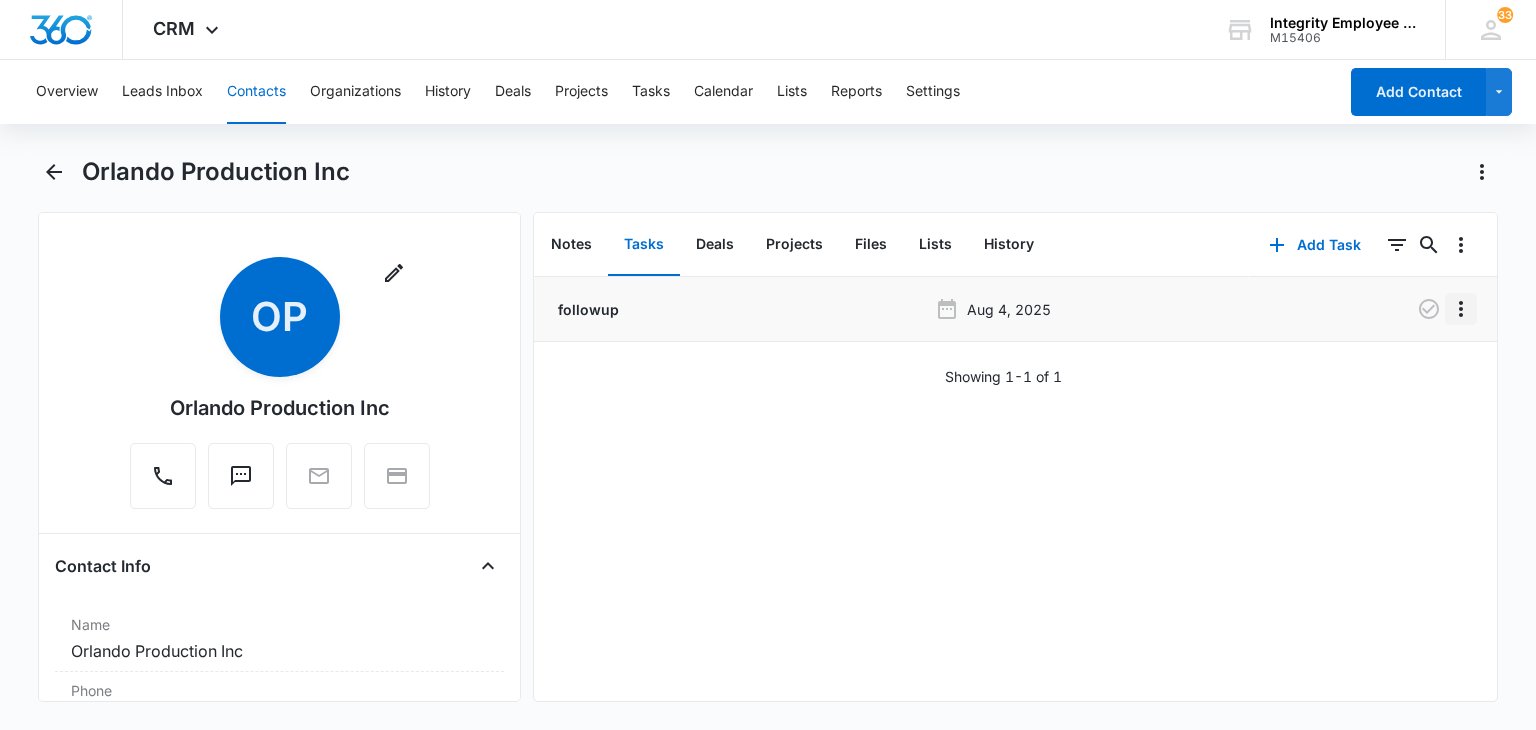 click 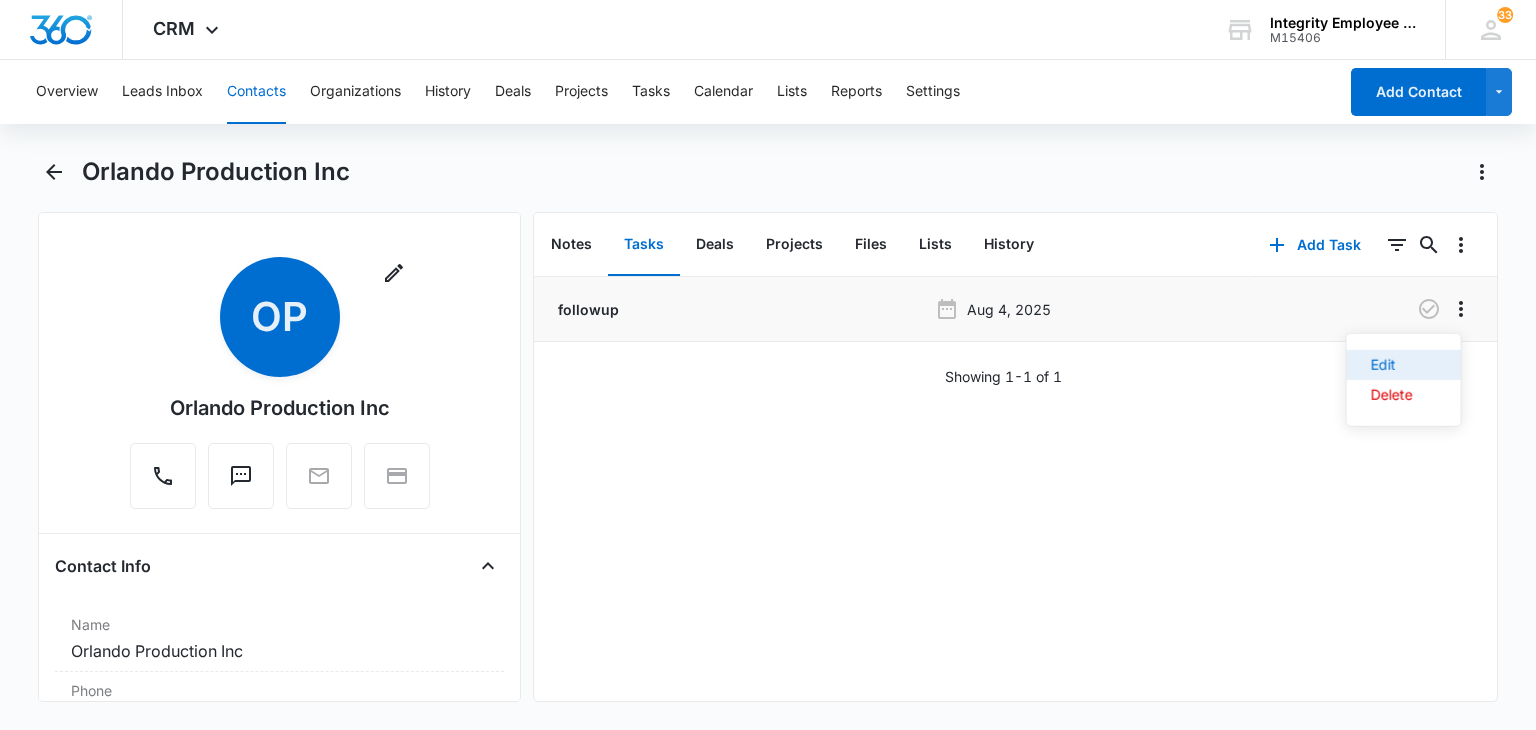 click on "Edit" at bounding box center (1404, 365) 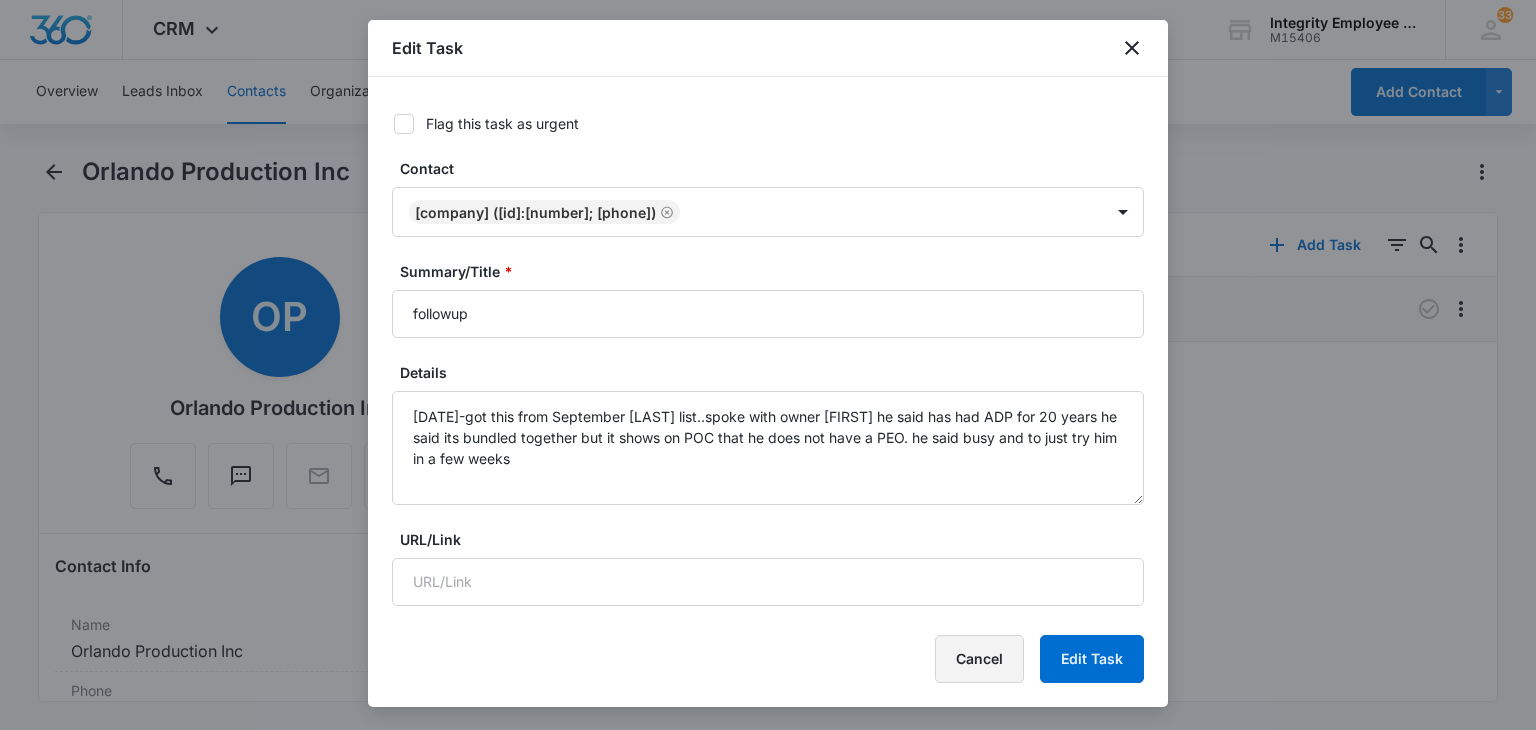 click on "Cancel" at bounding box center [979, 659] 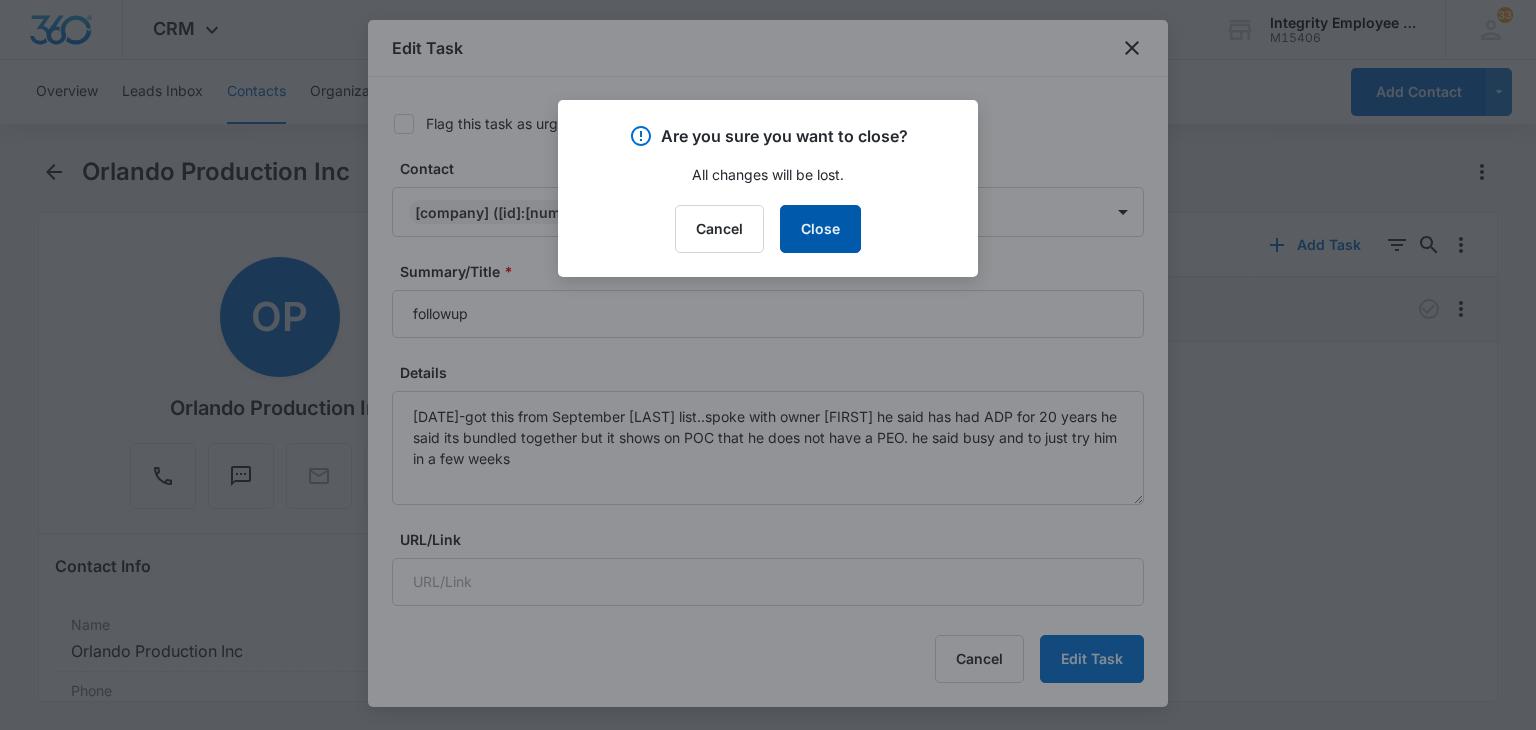click on "Are you sure you want to close? All changes will be lost. Cancel Close" at bounding box center [768, 188] 